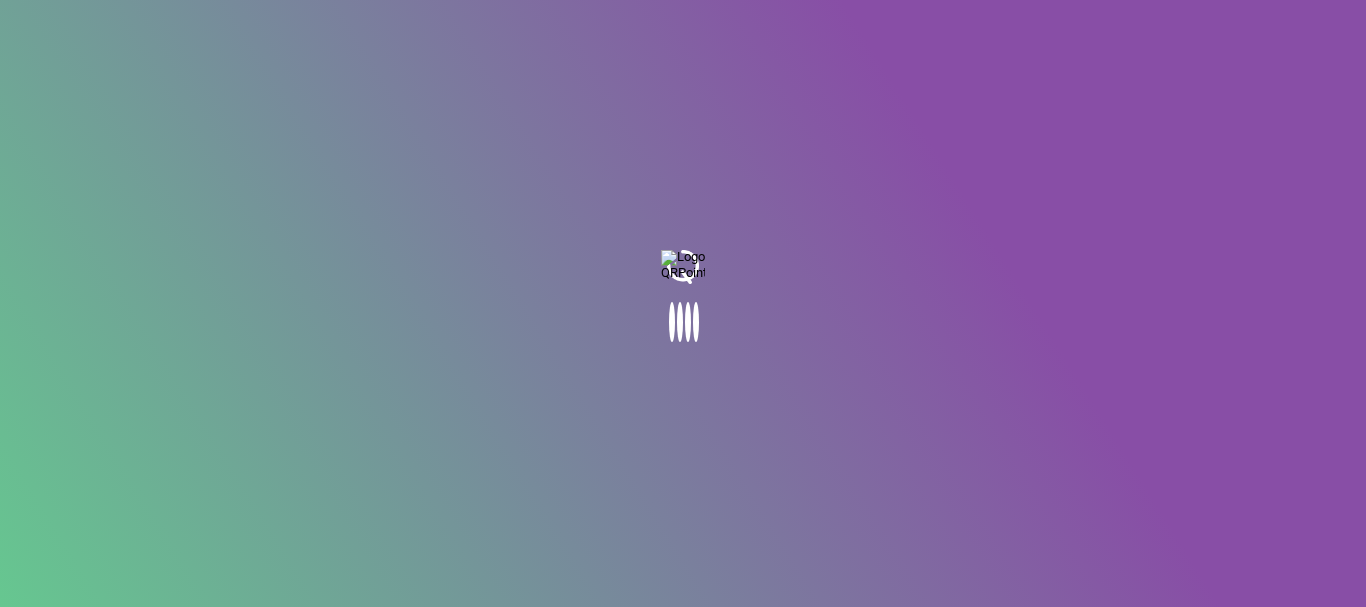 scroll, scrollTop: 0, scrollLeft: 0, axis: both 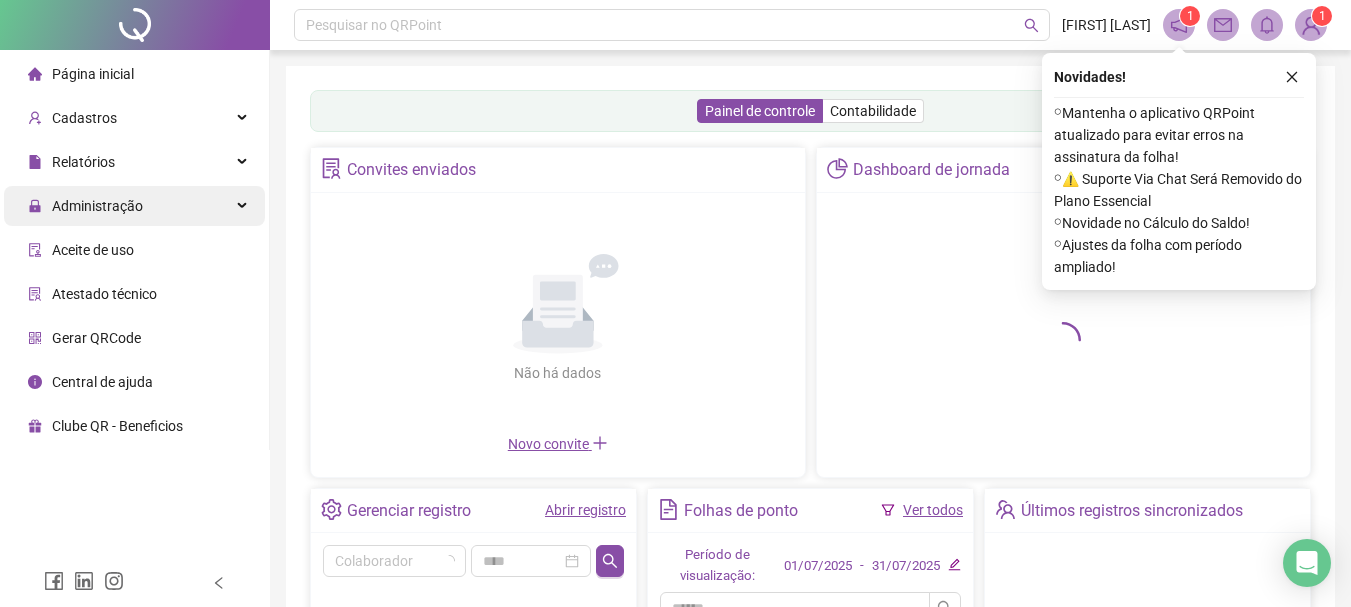 click on "Administração" at bounding box center (134, 206) 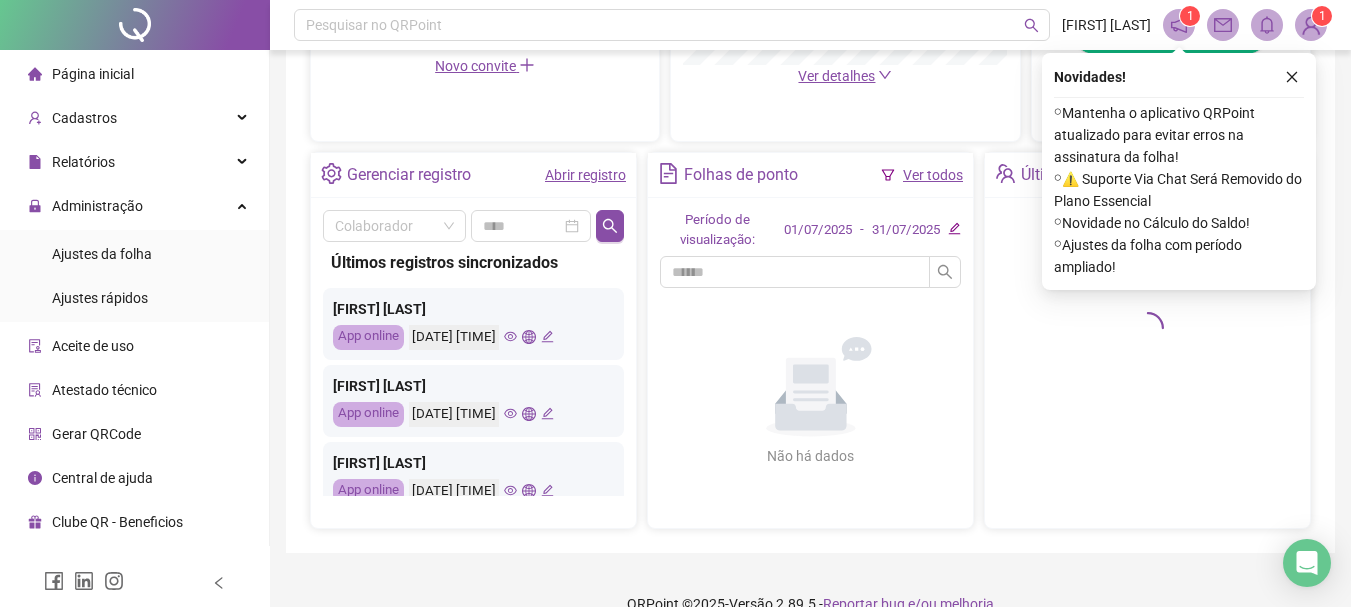 scroll, scrollTop: 695, scrollLeft: 0, axis: vertical 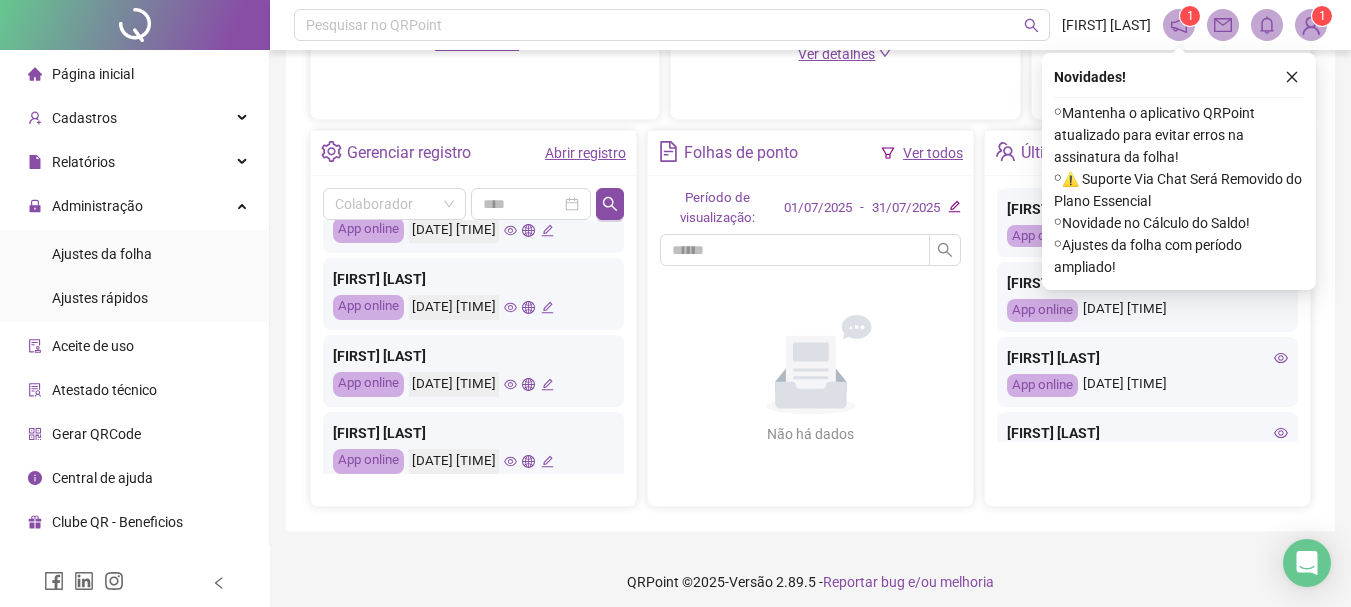 click 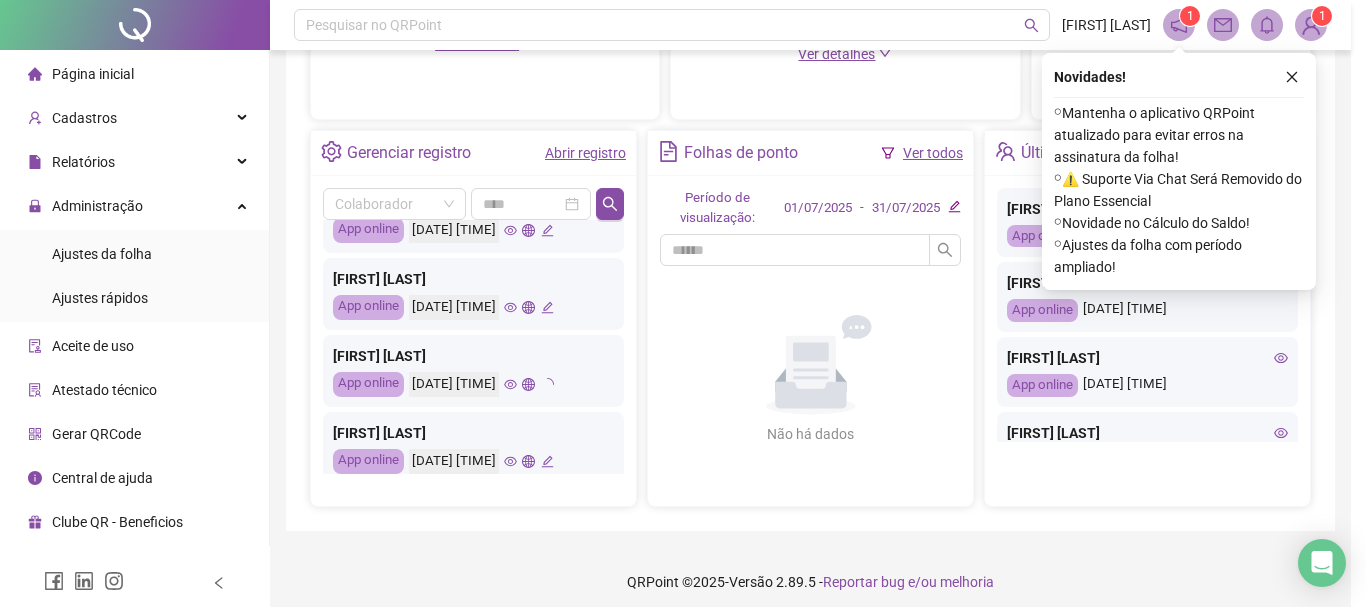 type on "**********" 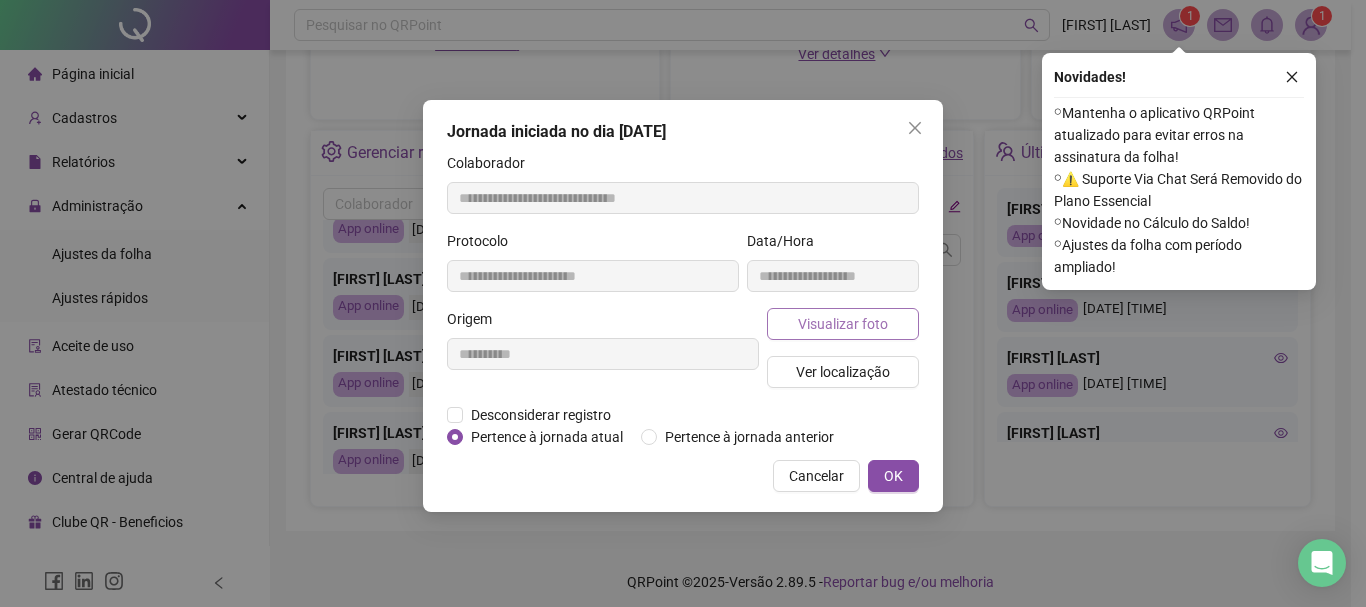 click on "Visualizar foto" at bounding box center [843, 324] 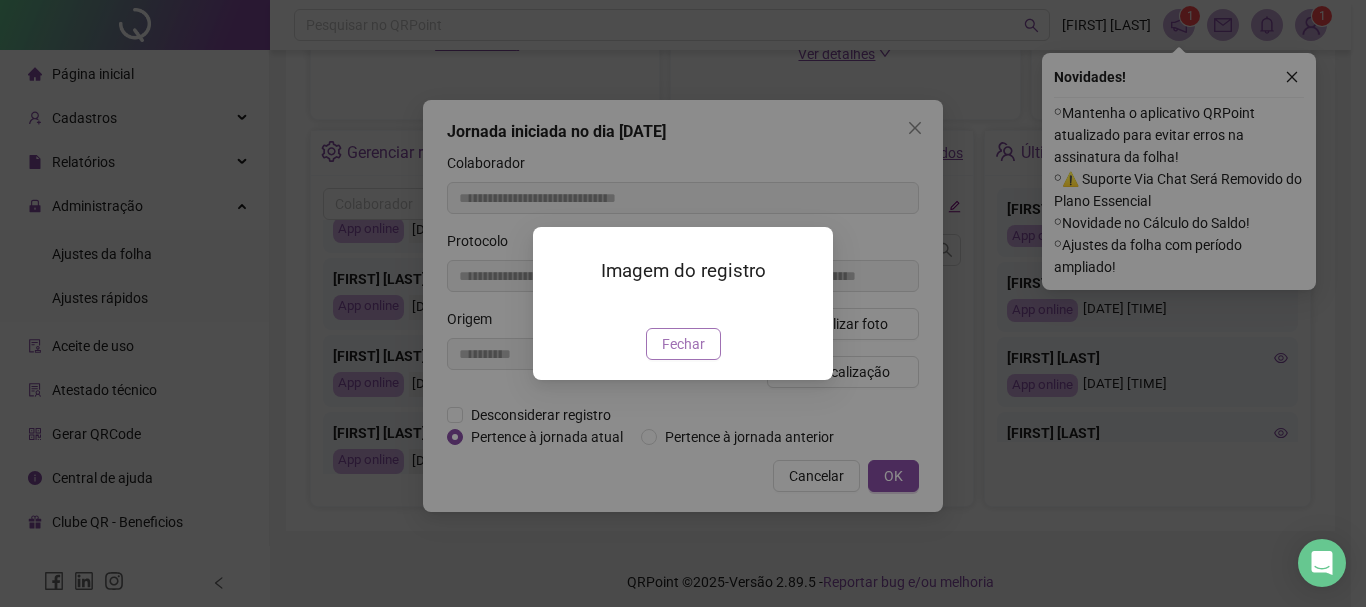 click on "Fechar" at bounding box center [683, 344] 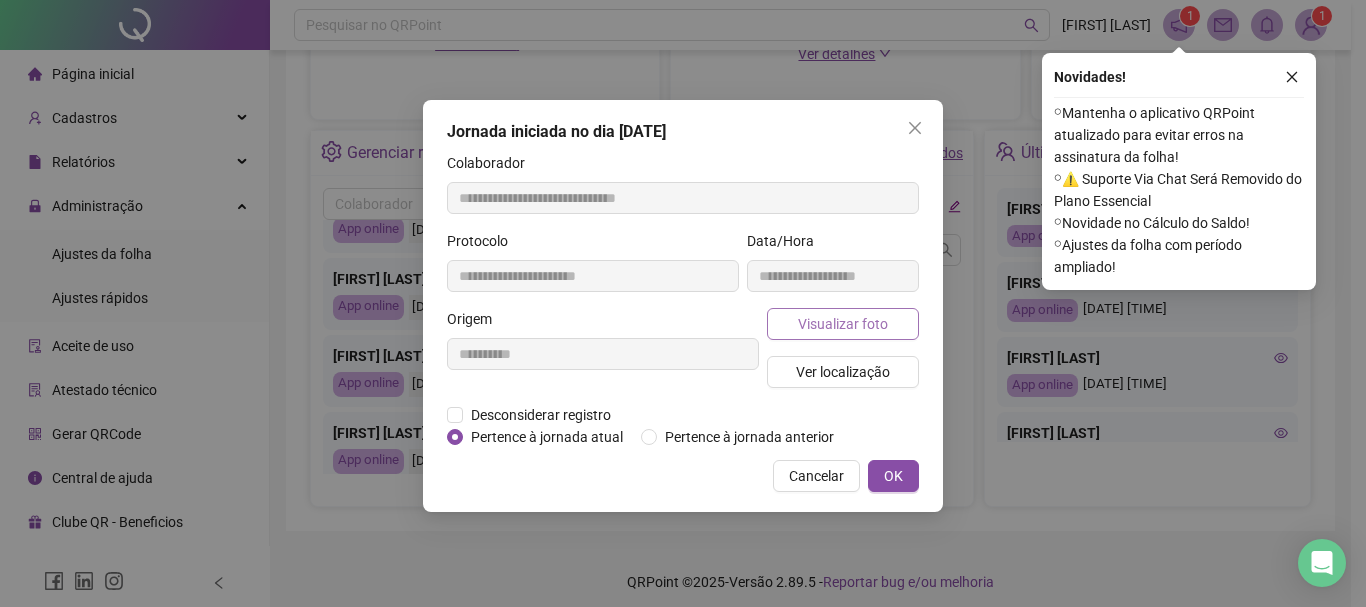 click on "Visualizar foto" at bounding box center [843, 324] 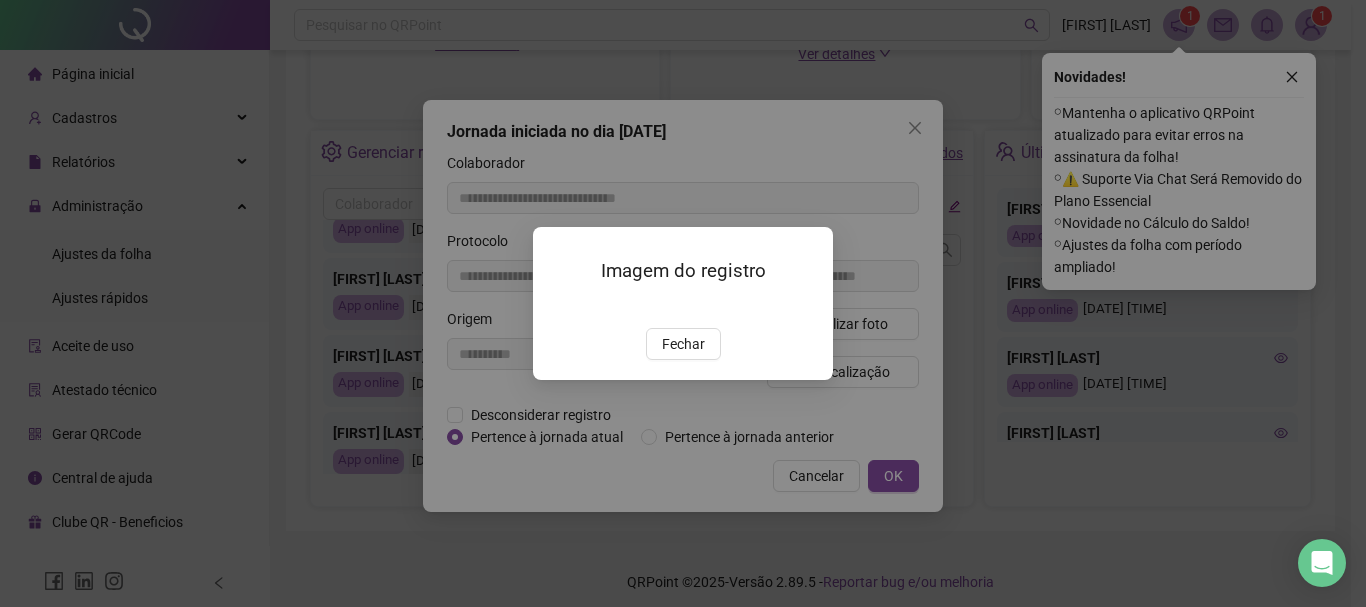 click at bounding box center (683, 305) 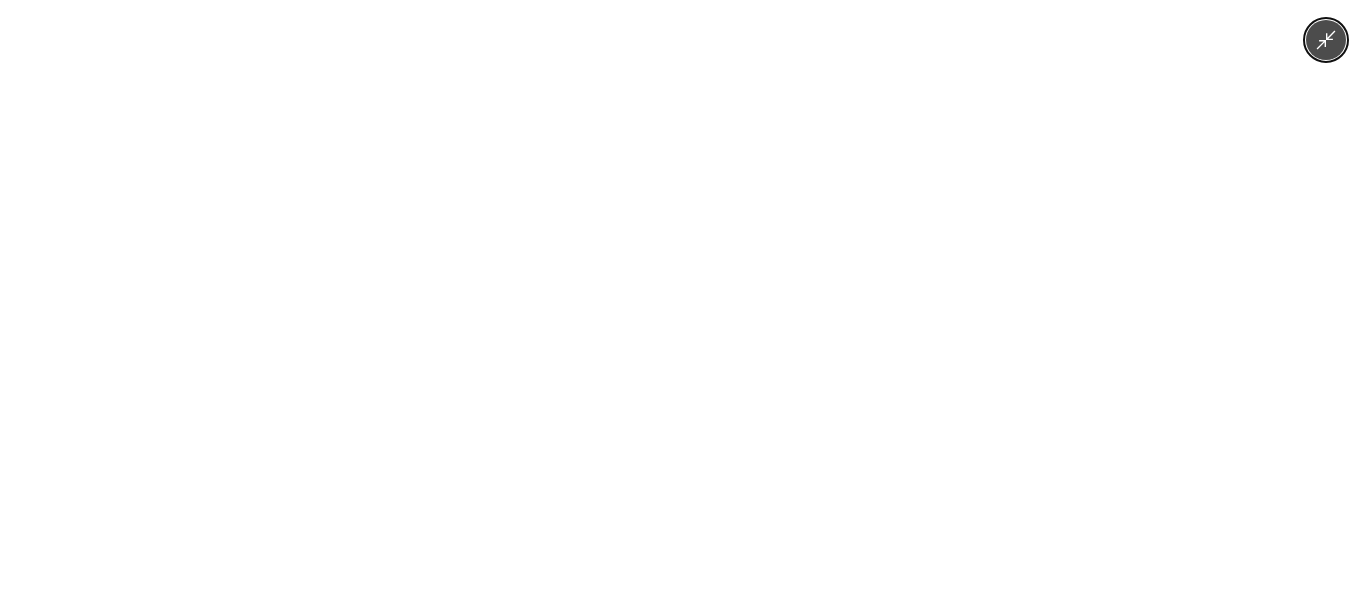 click at bounding box center (683, 303) 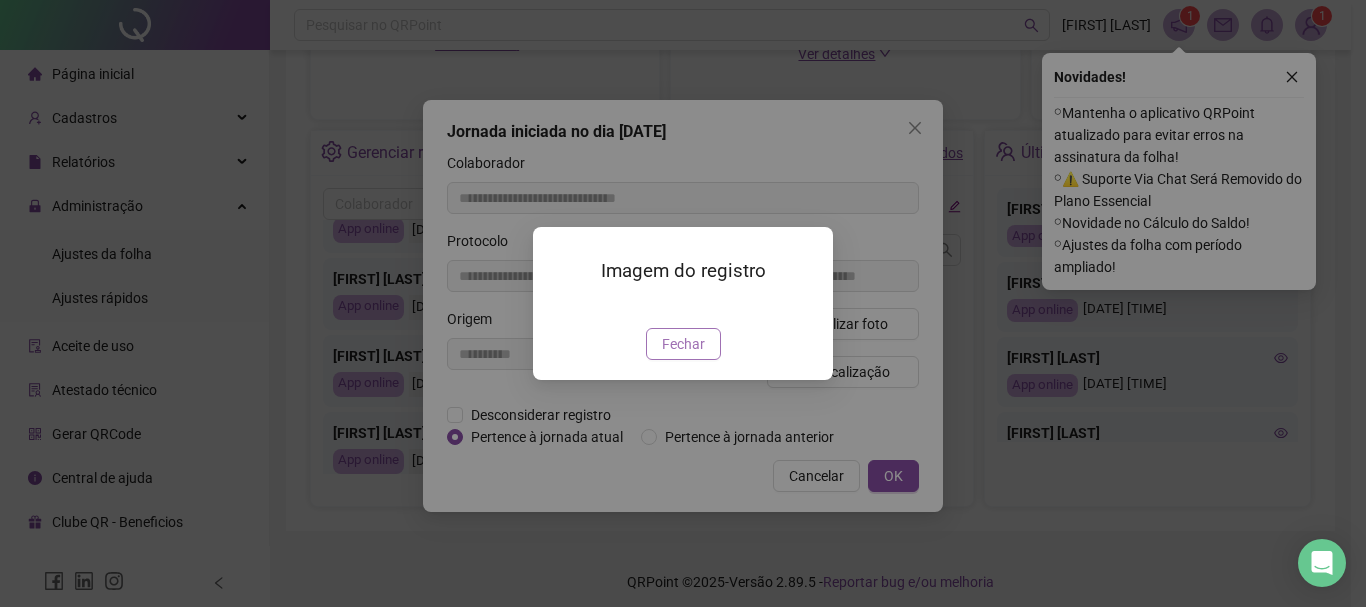 click on "Fechar" at bounding box center [683, 344] 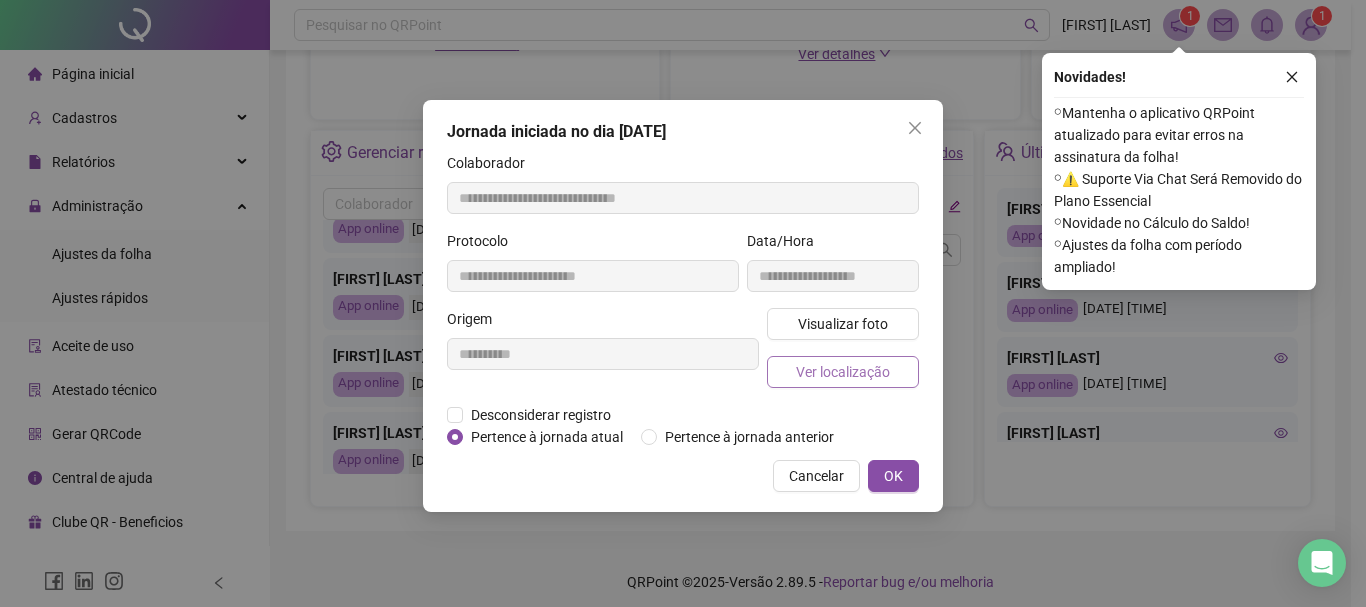 click on "Ver localização" at bounding box center (843, 372) 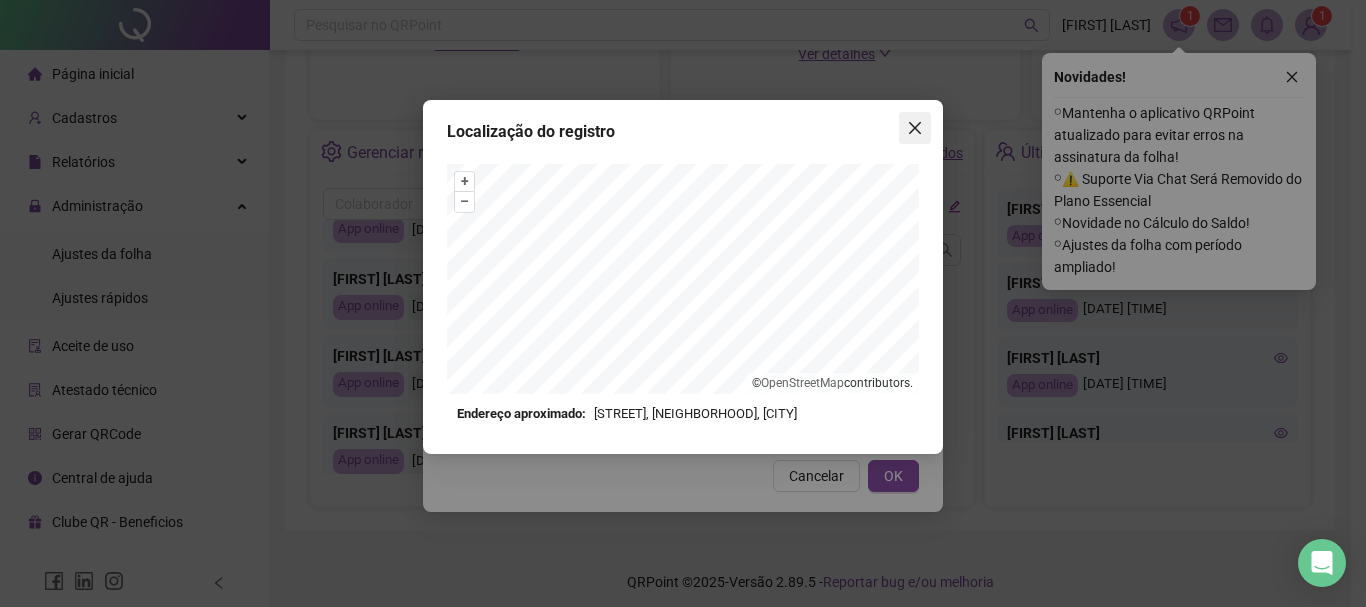 click 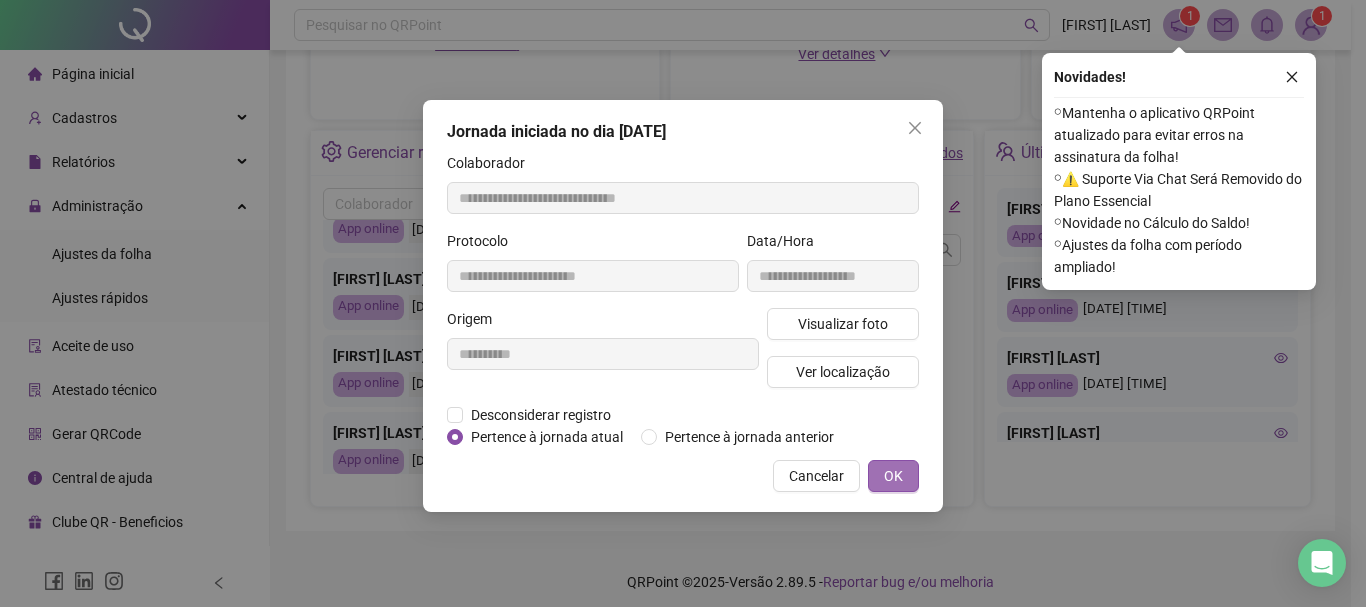 click on "OK" at bounding box center (893, 476) 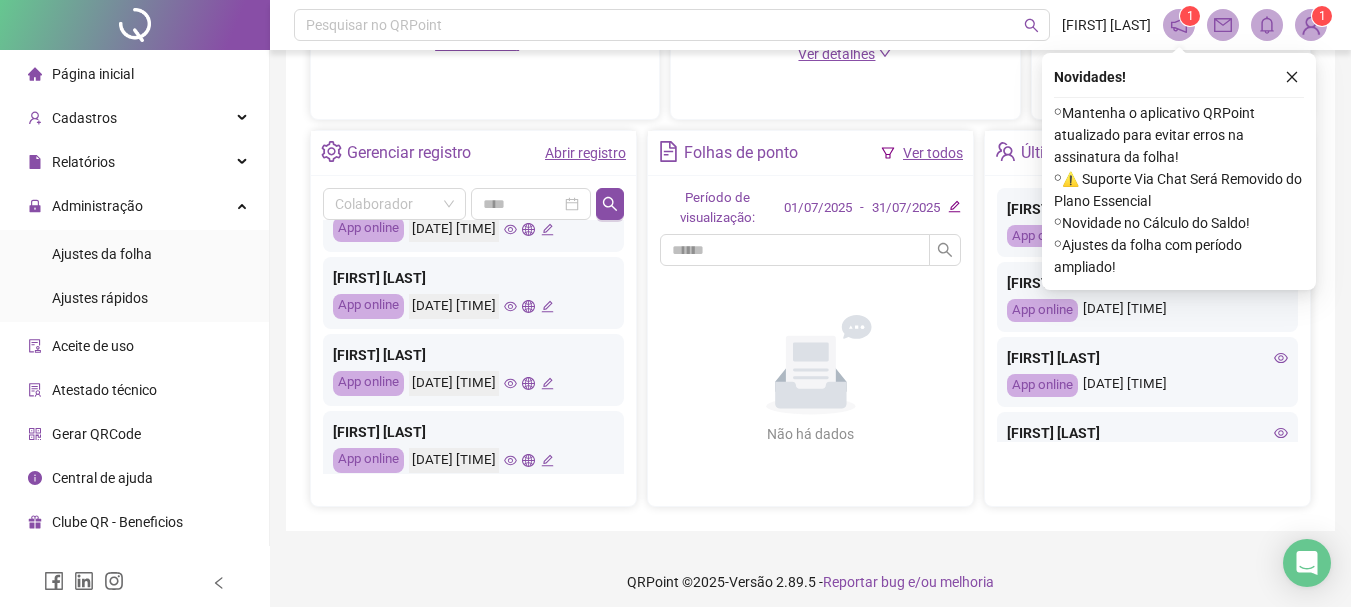 scroll, scrollTop: 741, scrollLeft: 0, axis: vertical 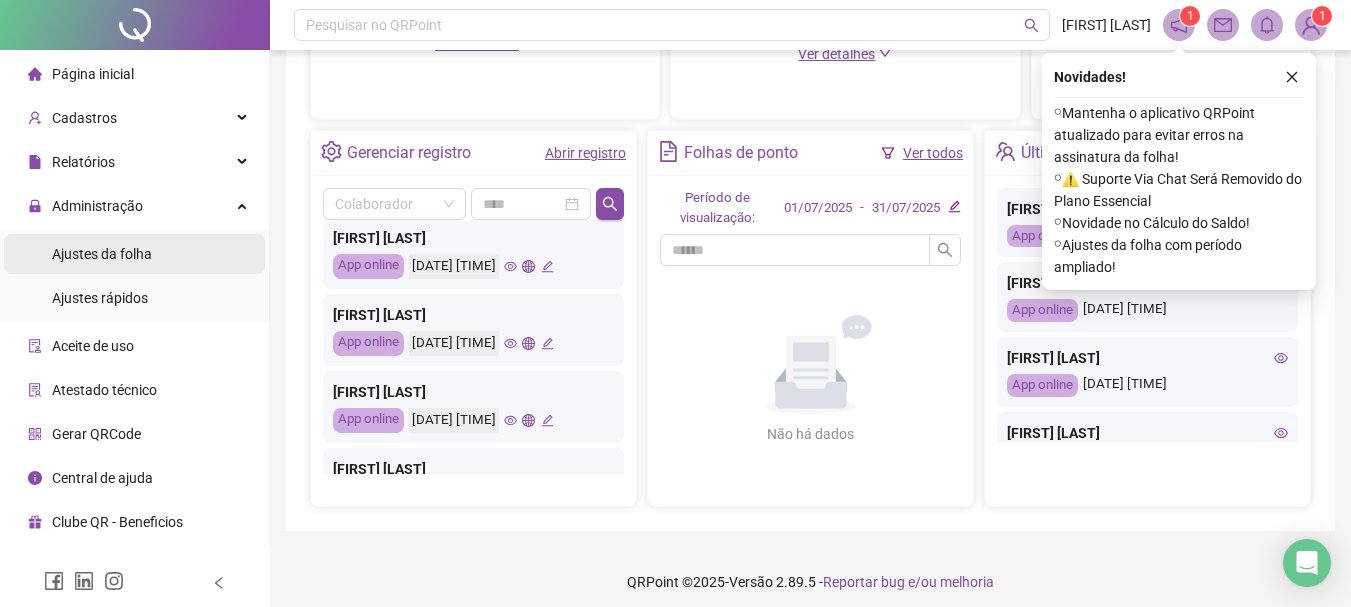 click on "Ajustes da folha" at bounding box center [102, 254] 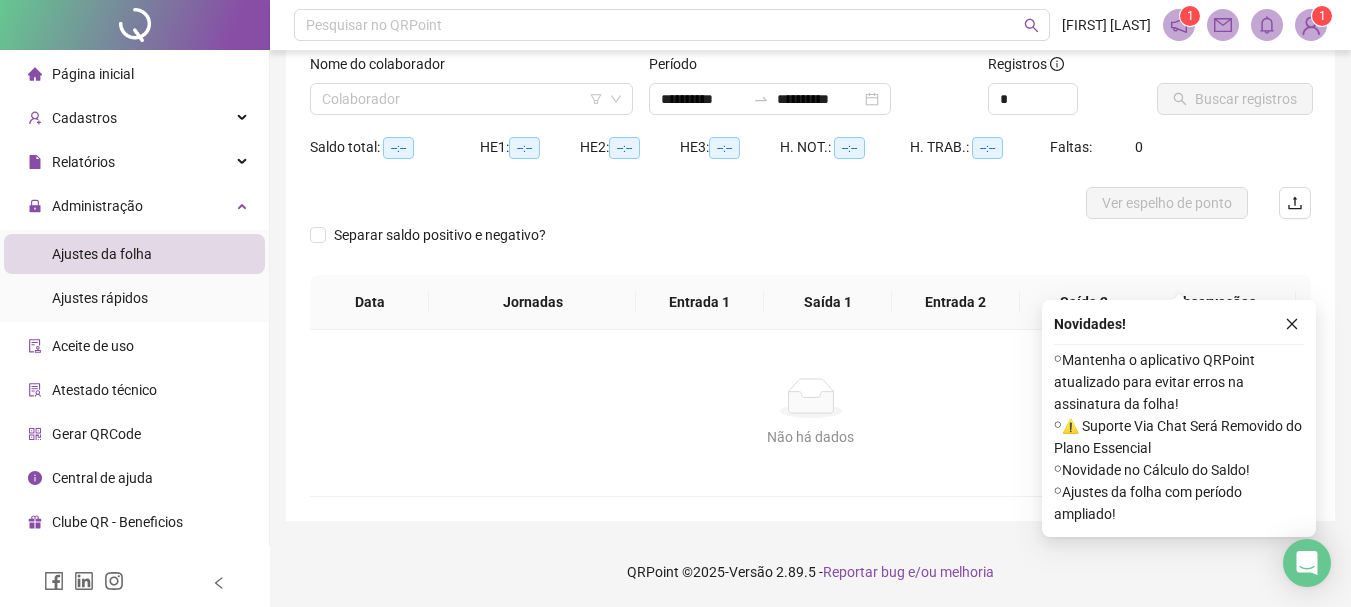 scroll, scrollTop: 131, scrollLeft: 0, axis: vertical 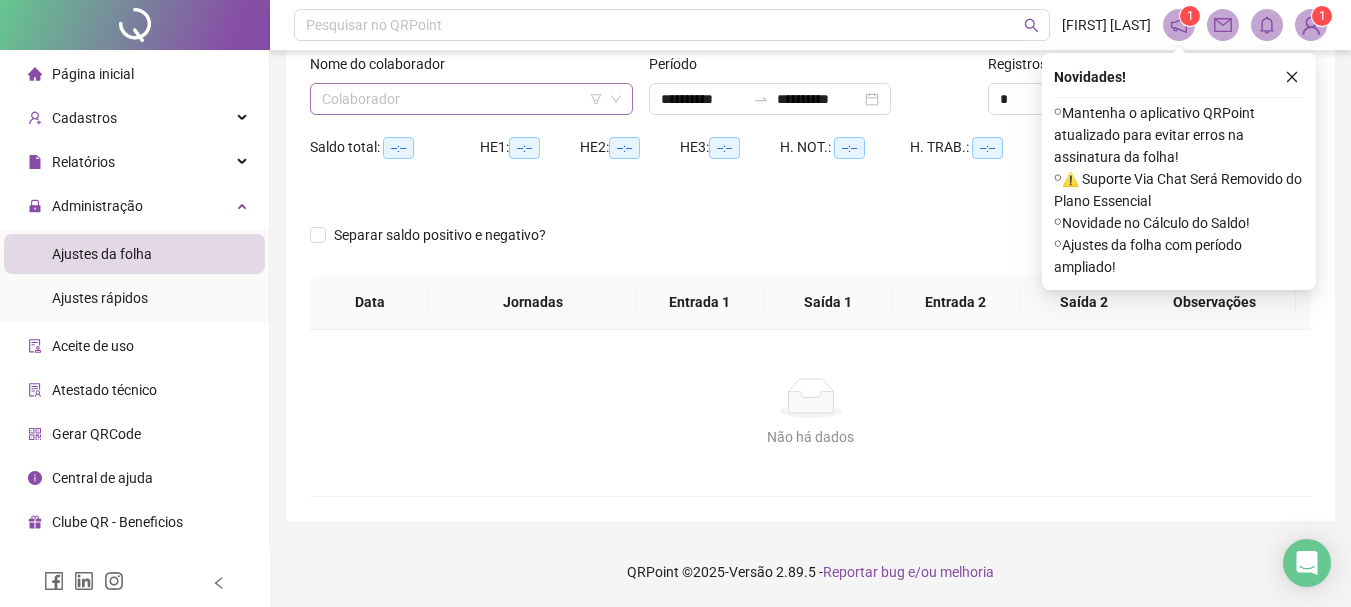 click at bounding box center [462, 99] 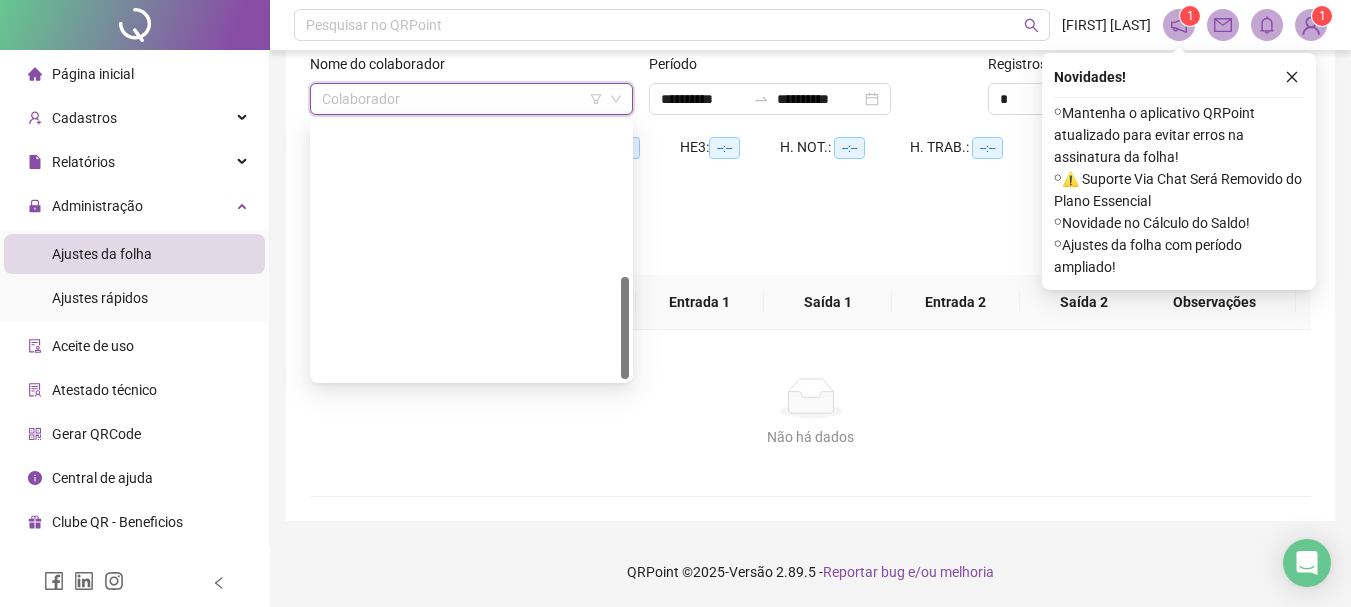 scroll, scrollTop: 384, scrollLeft: 0, axis: vertical 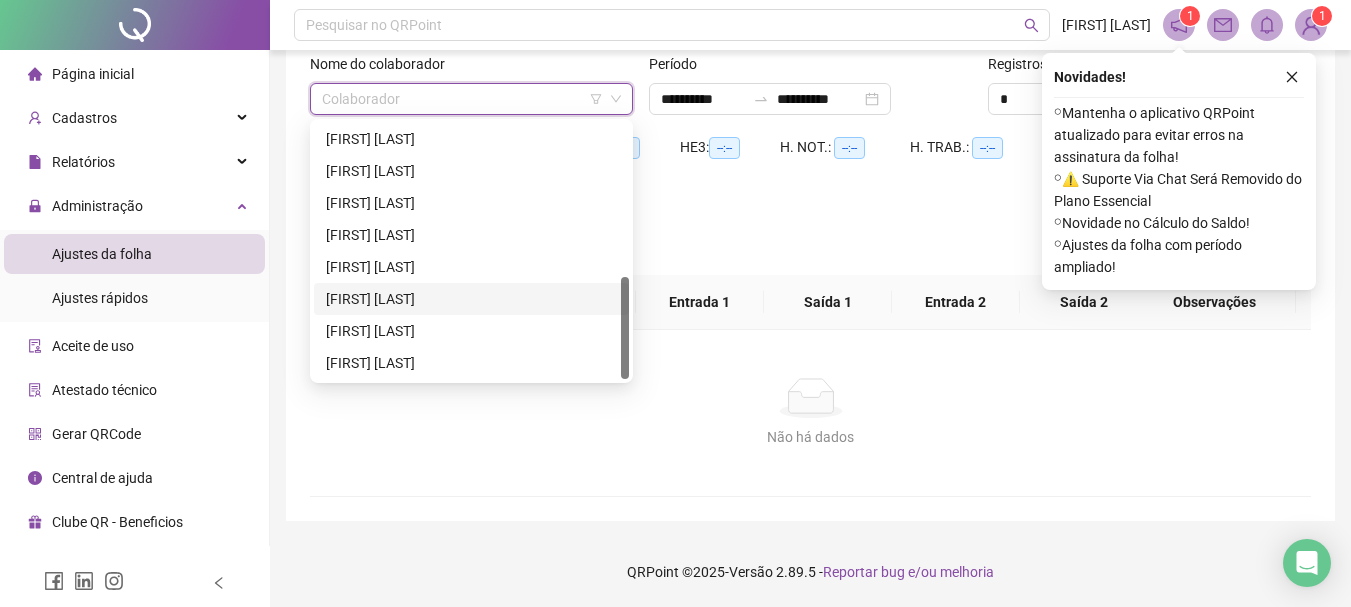 click on "[FIRST] [LAST]" at bounding box center (471, 299) 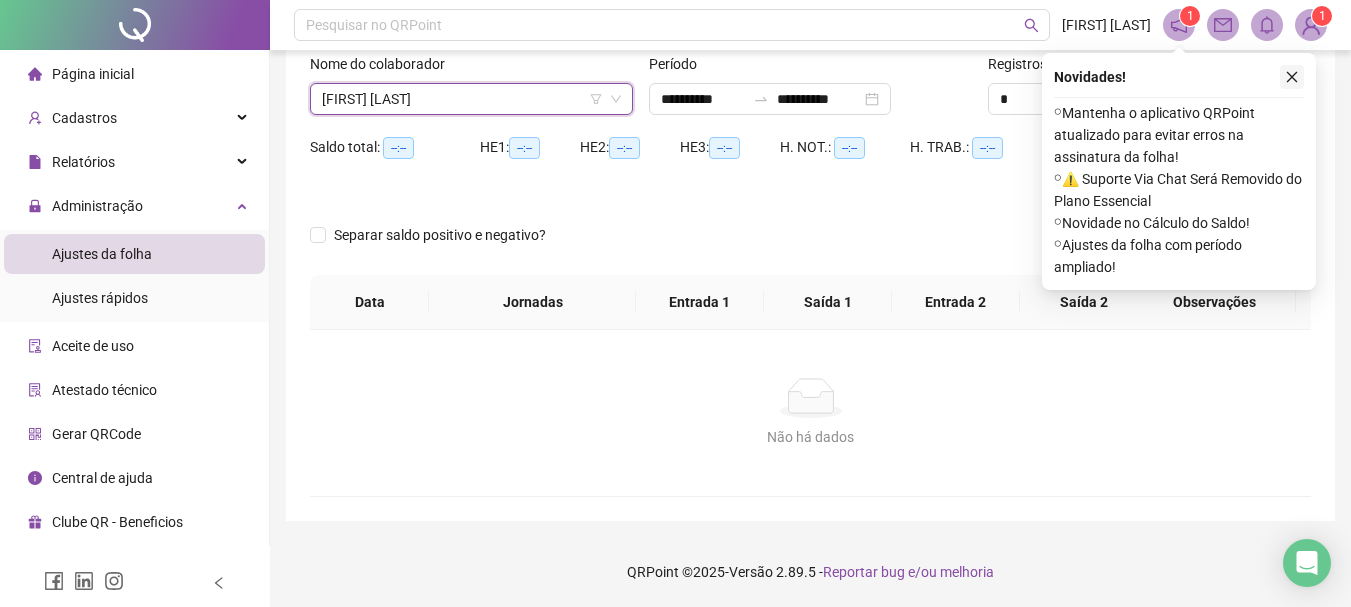 click 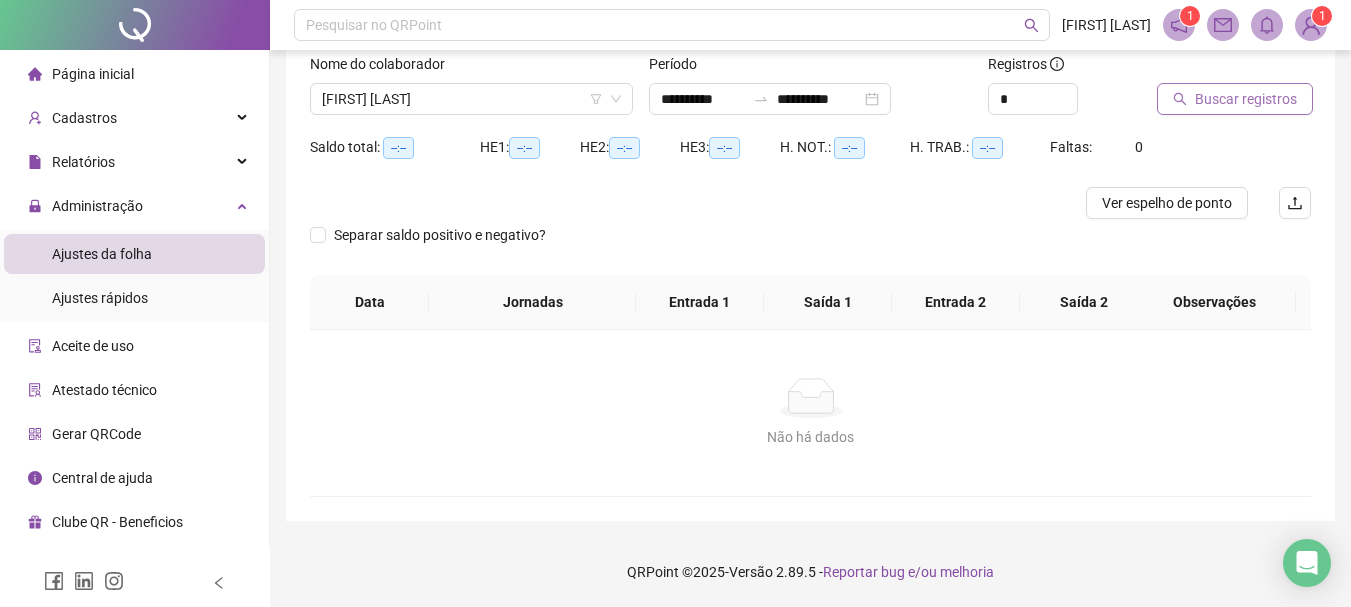 click on "Buscar registros" at bounding box center [1246, 99] 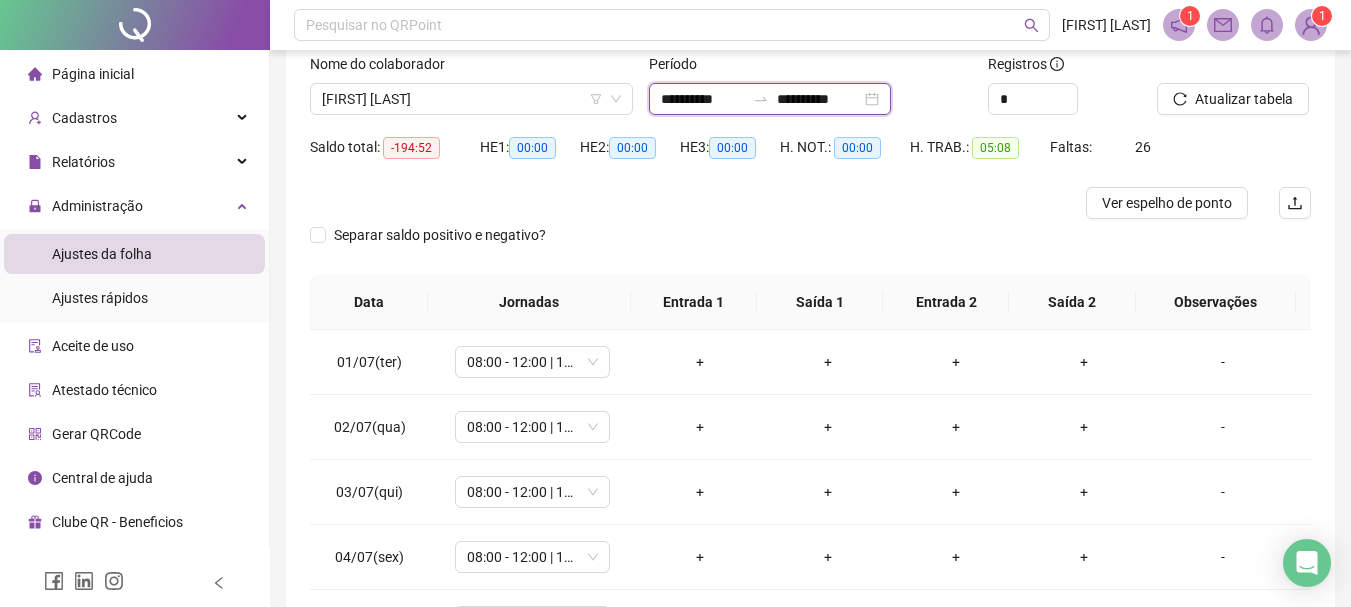 click on "**********" at bounding box center (819, 99) 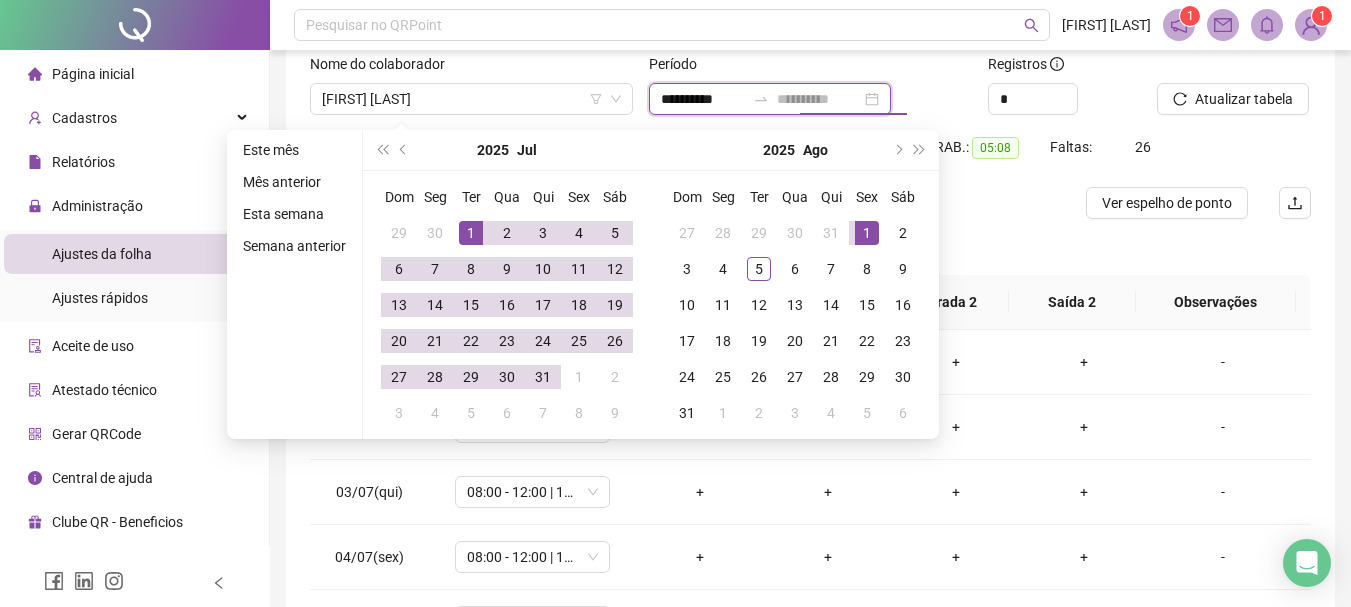 type on "**********" 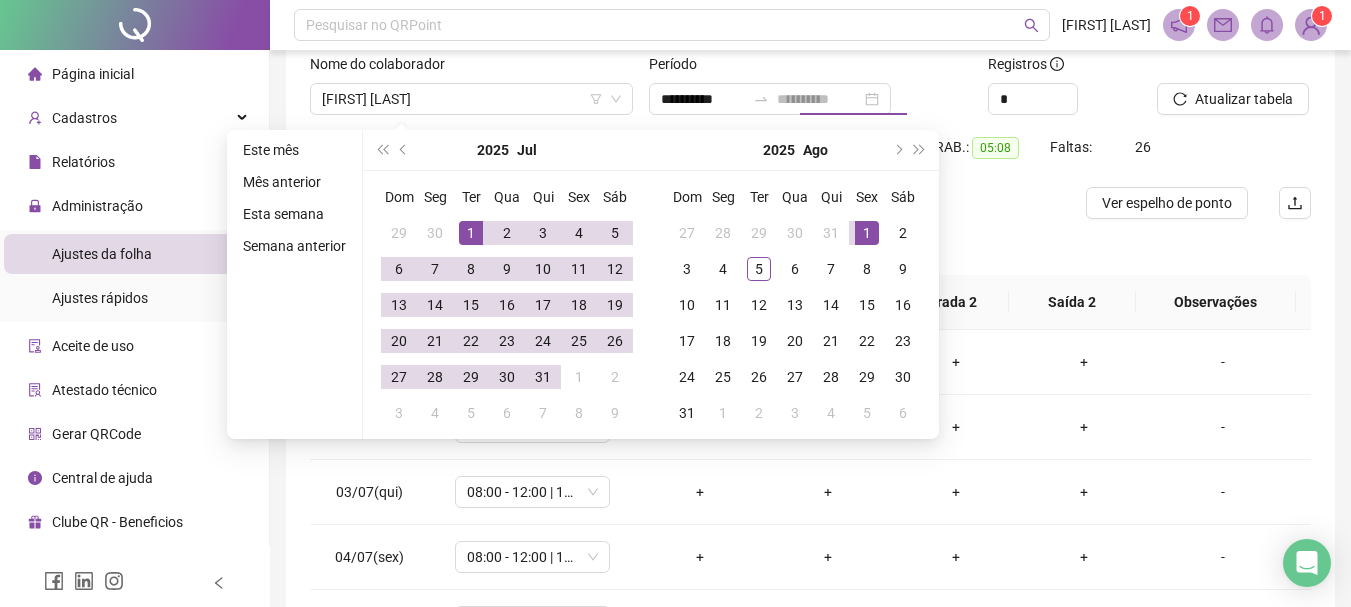 click on "1" at bounding box center (867, 233) 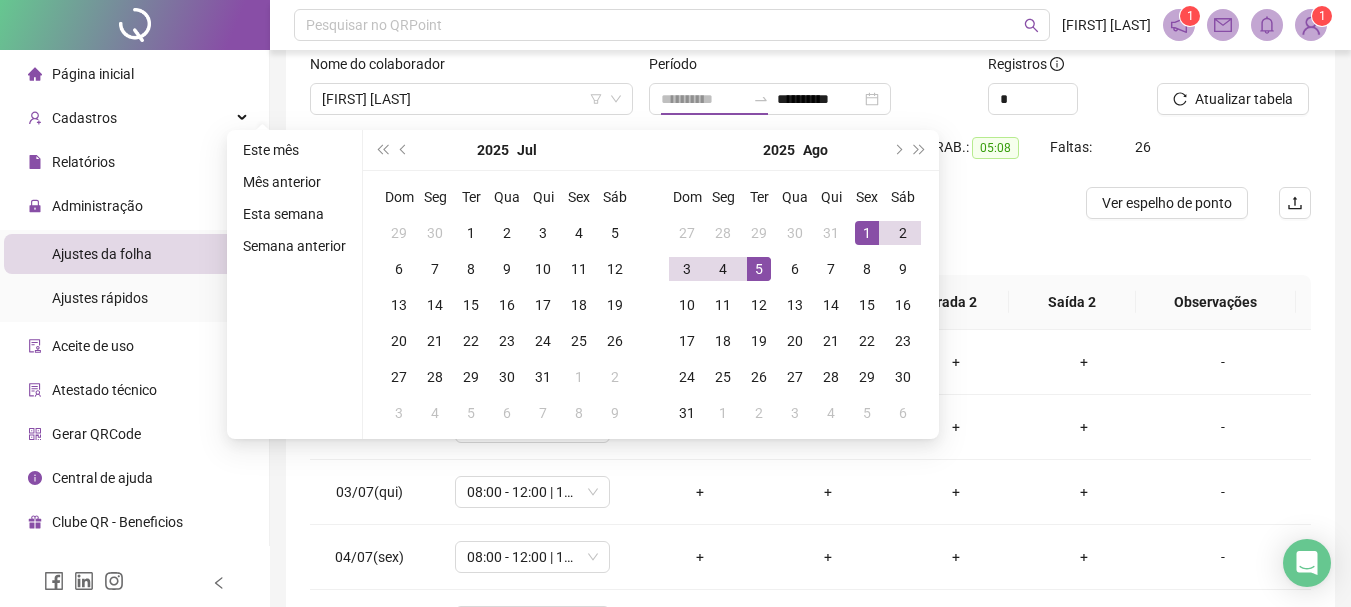 drag, startPoint x: 752, startPoint y: 268, endPoint x: 813, endPoint y: 221, distance: 77.00649 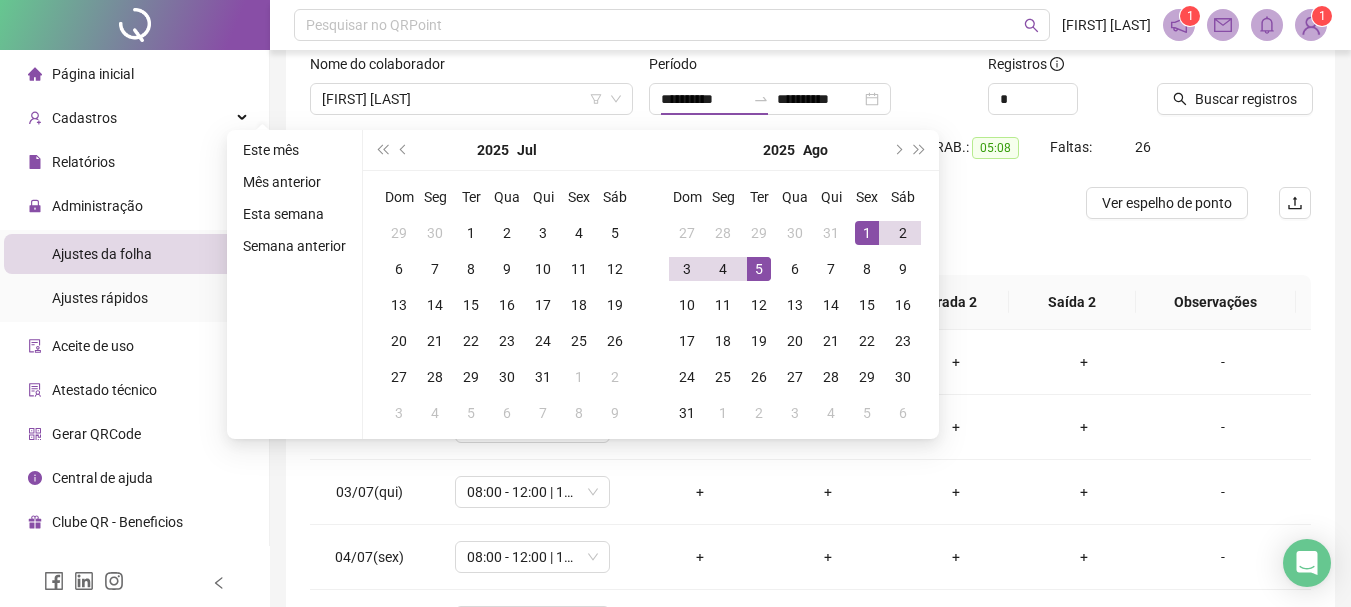 type on "**********" 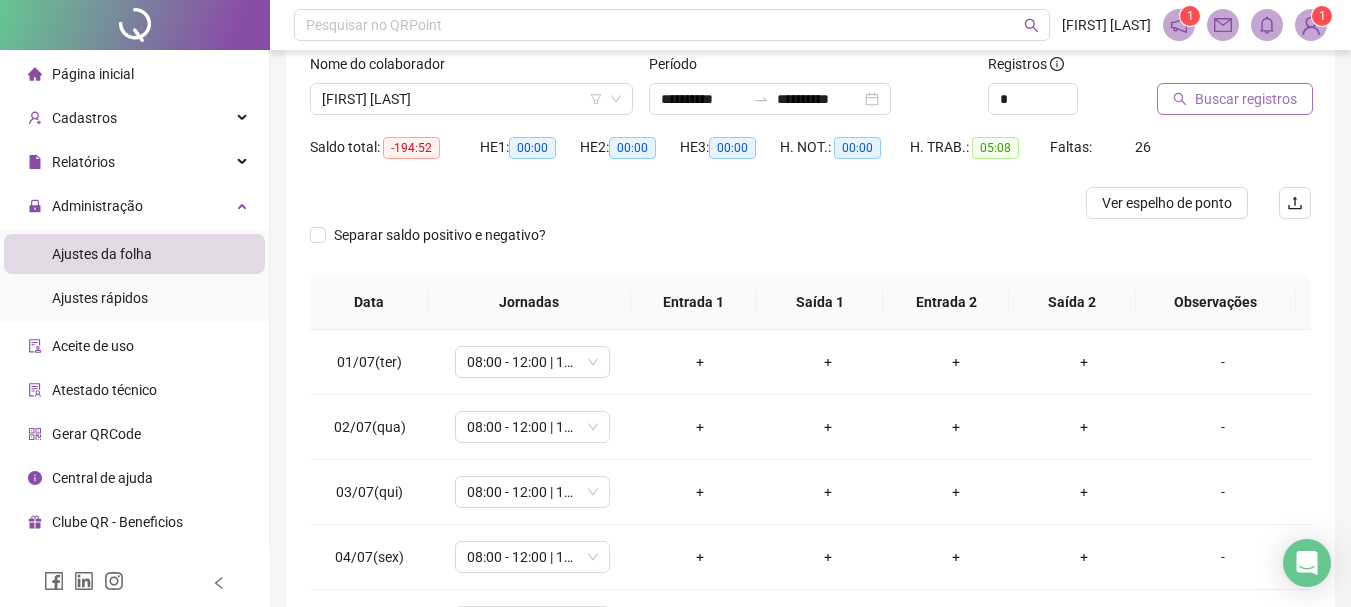 click on "Buscar registros" at bounding box center [1246, 99] 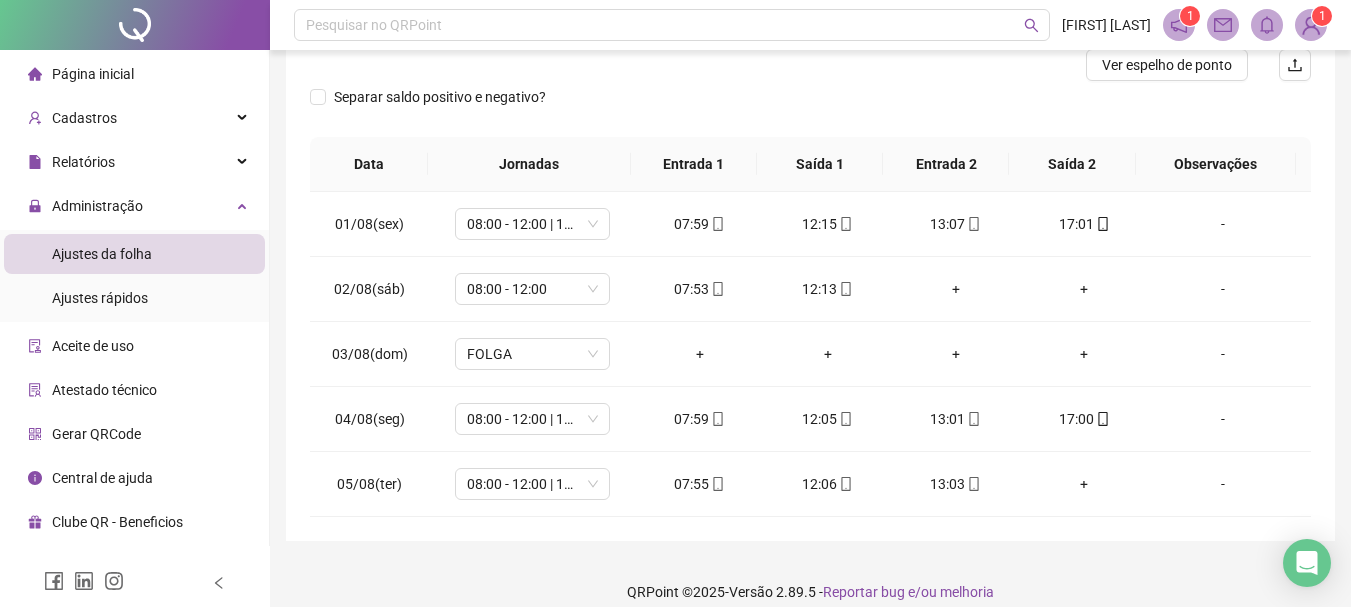 scroll, scrollTop: 289, scrollLeft: 0, axis: vertical 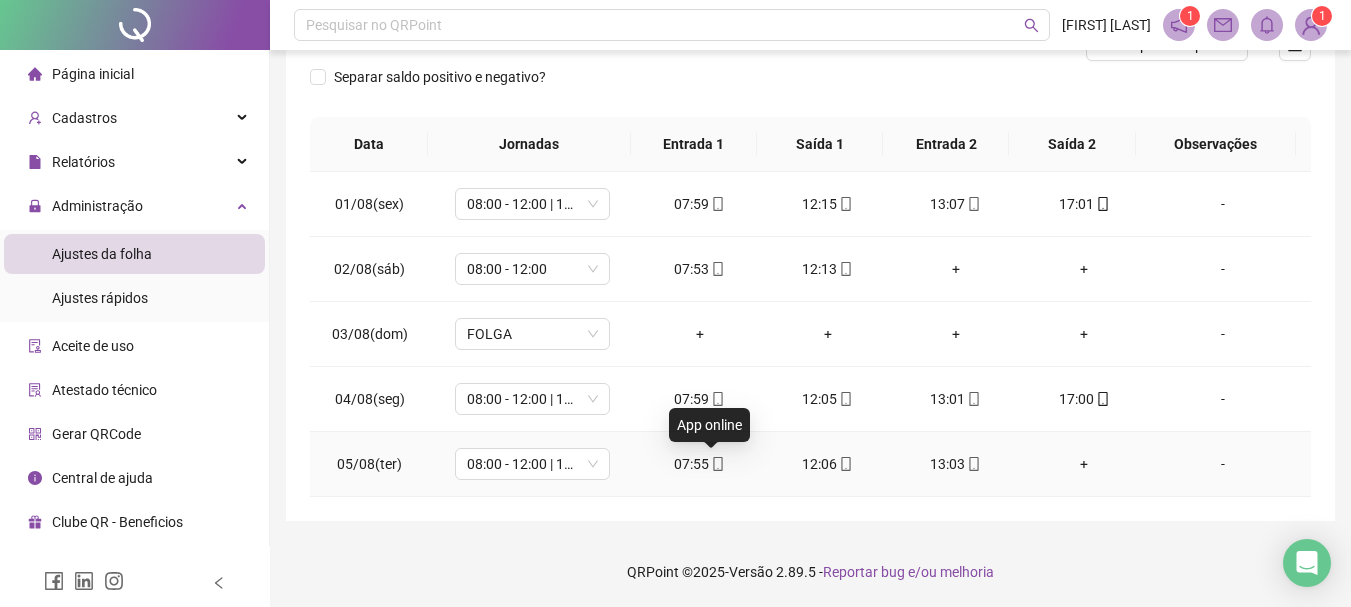 click at bounding box center [717, 464] 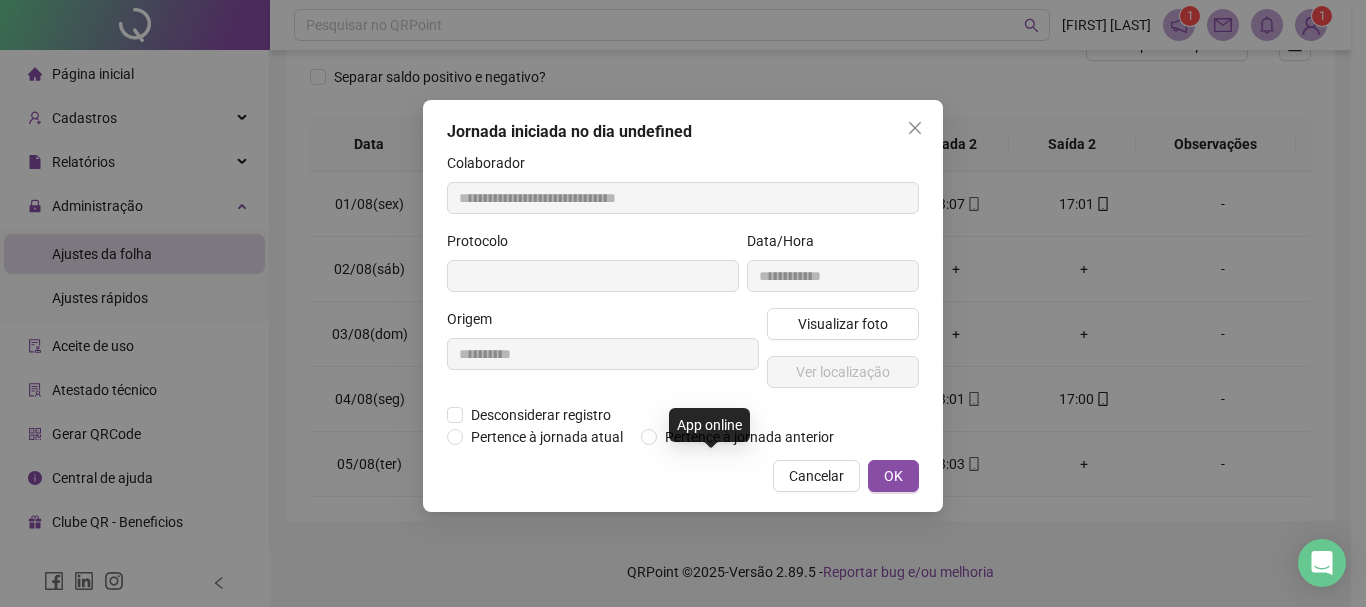 type on "**********" 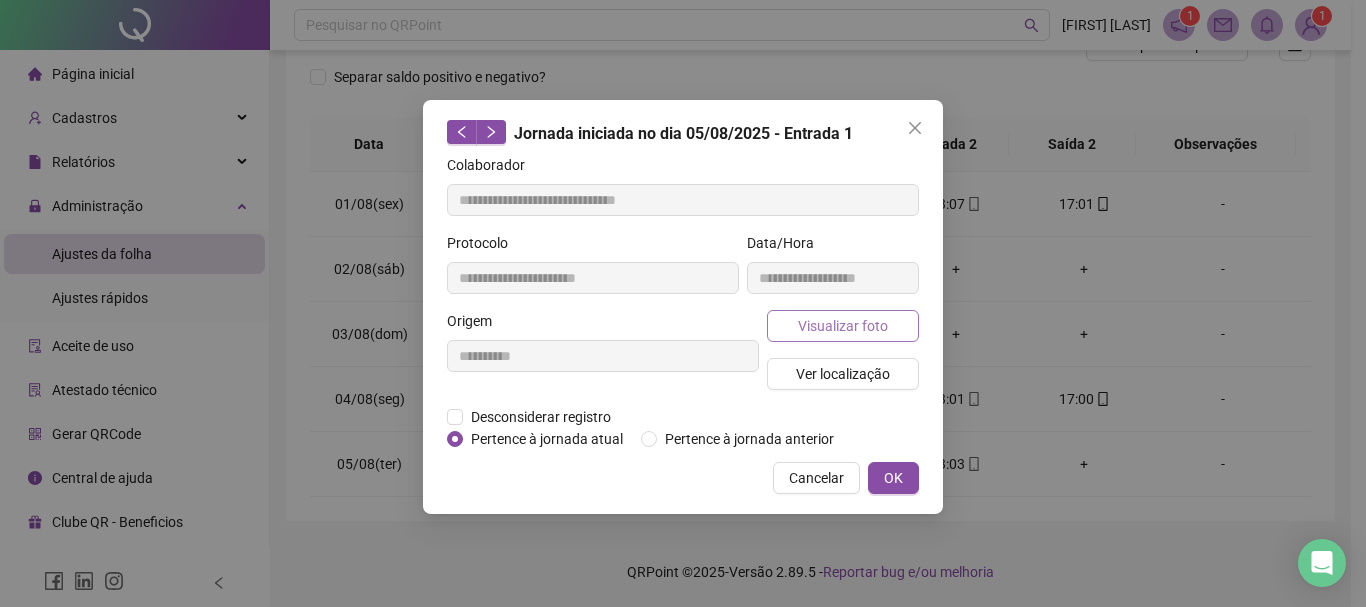 click on "Visualizar foto" at bounding box center [843, 326] 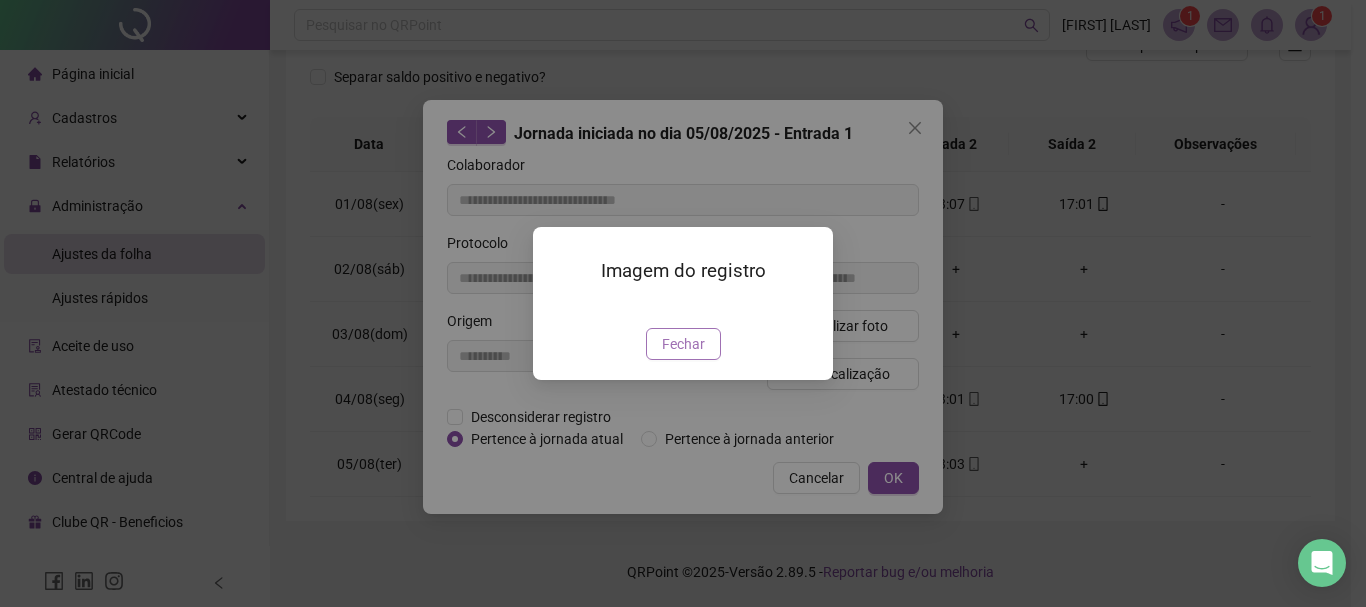 click on "Fechar" at bounding box center [683, 344] 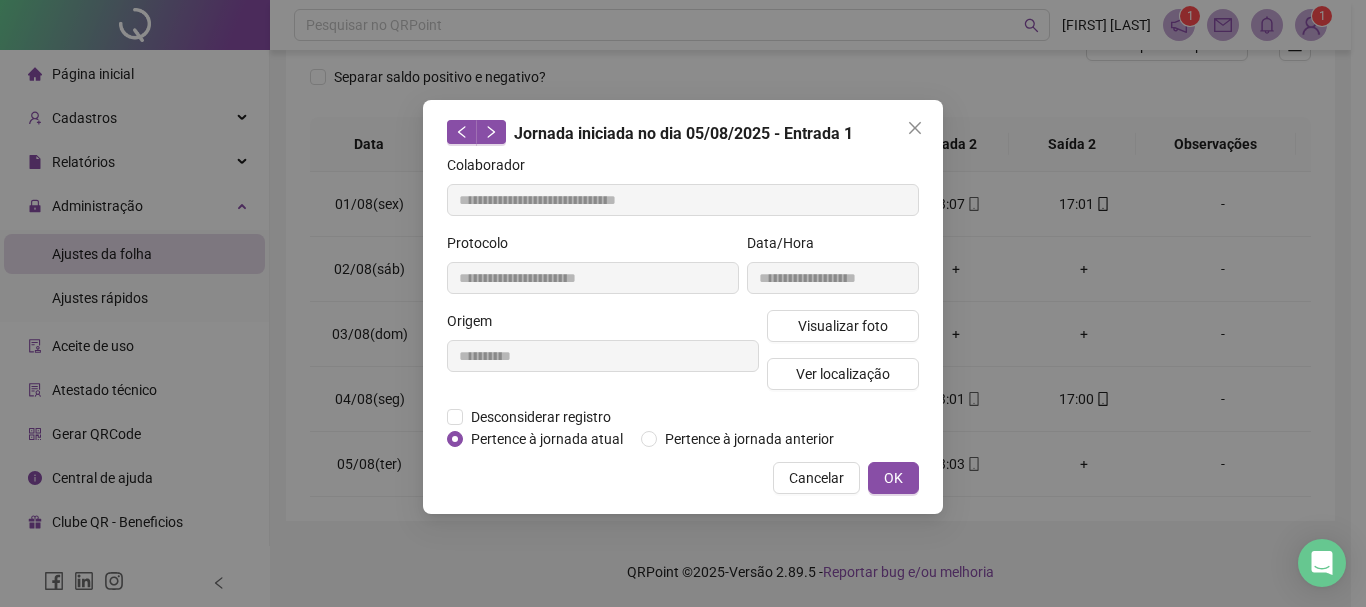 click on "Visualizar foto Ver localização" at bounding box center [843, 358] 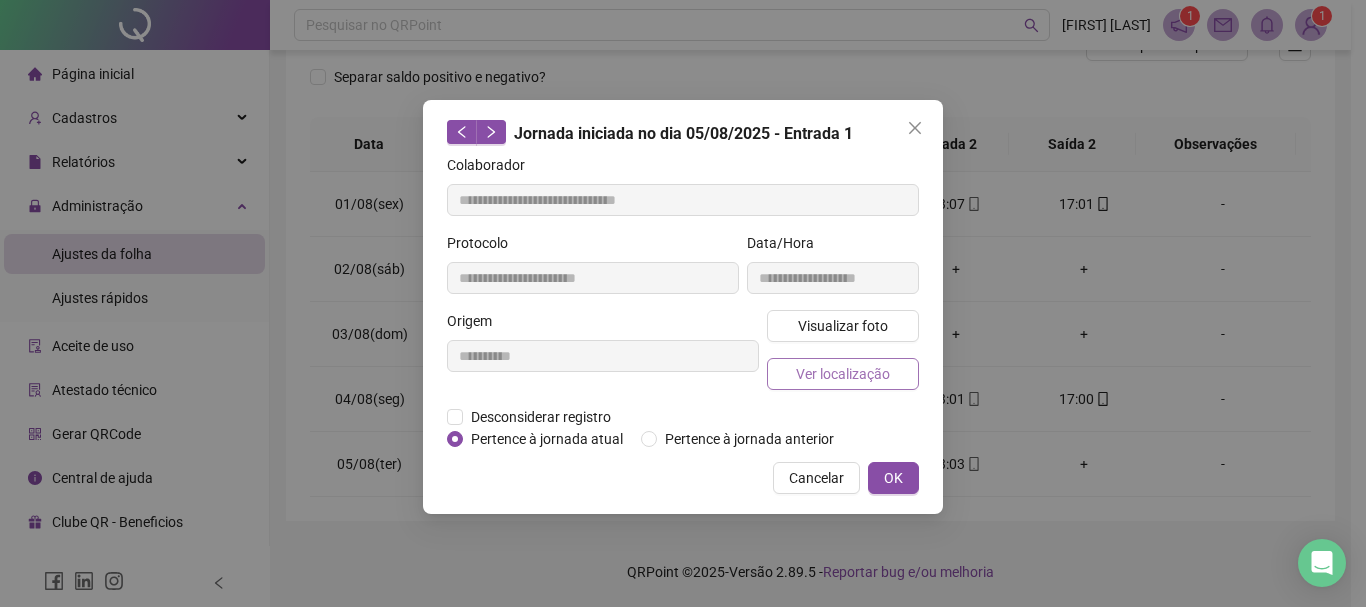 click on "Ver localização" at bounding box center [843, 374] 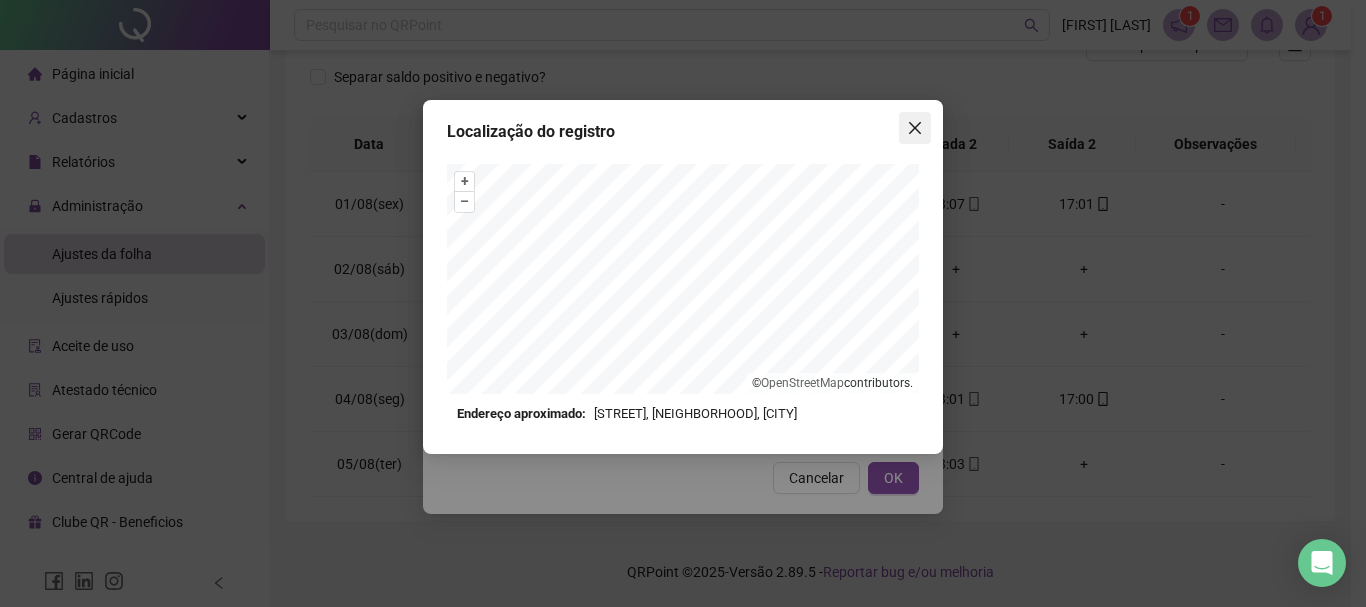 click 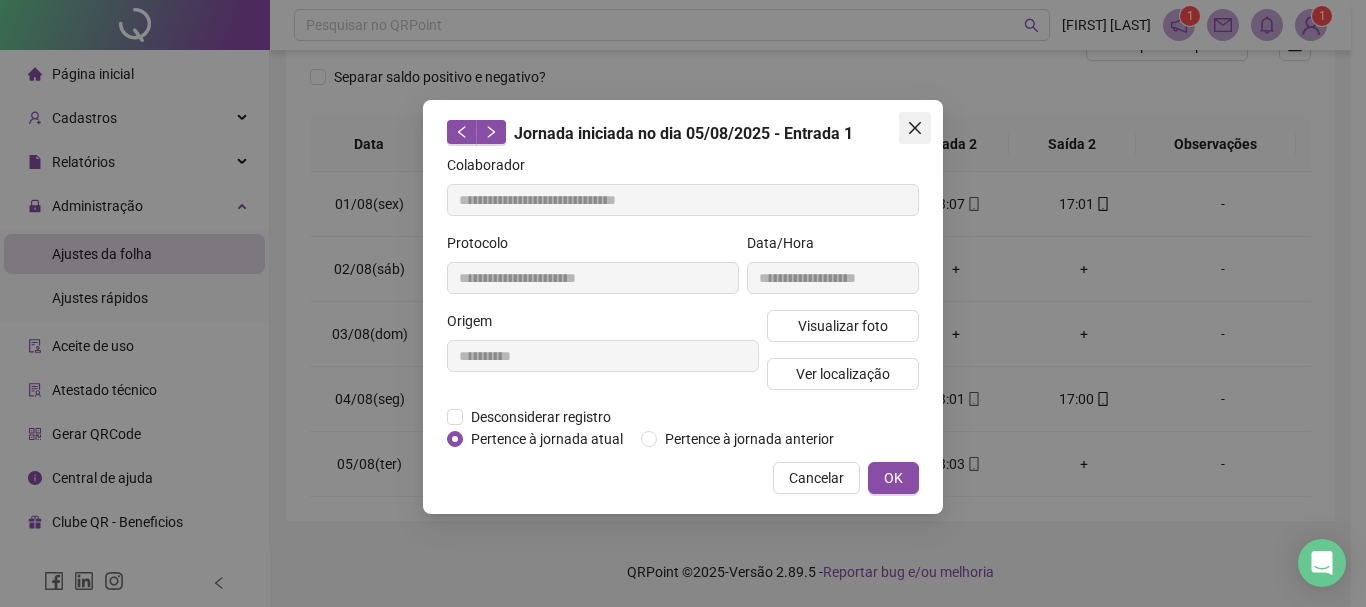 click 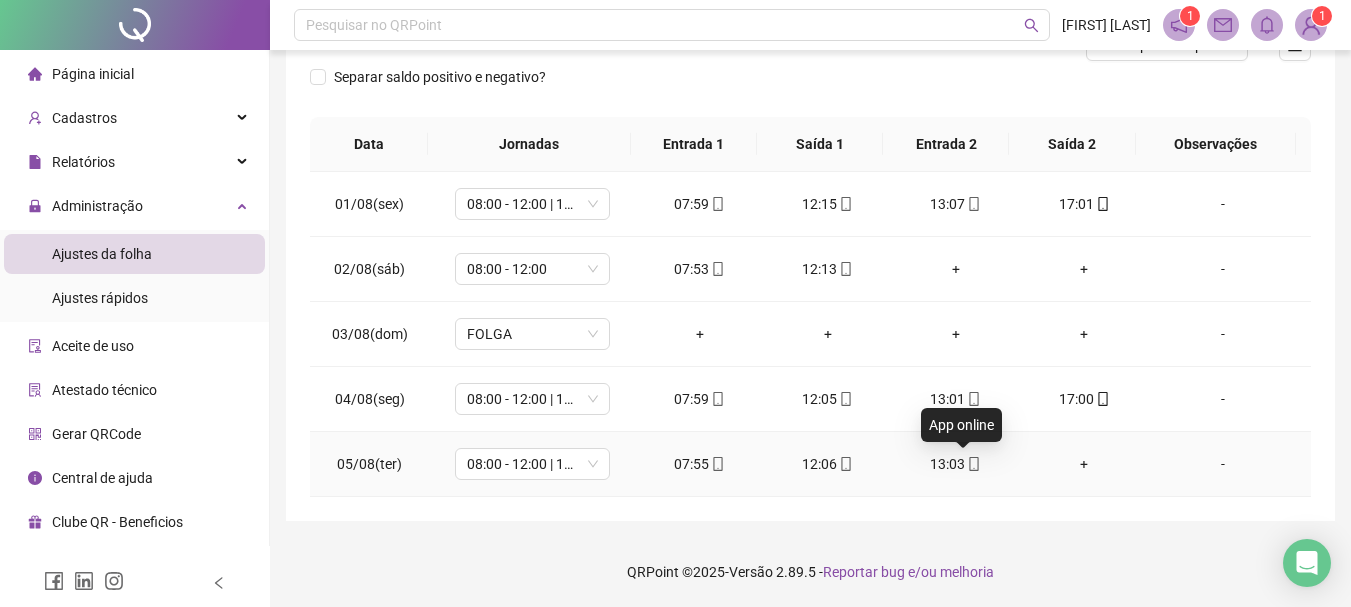 click 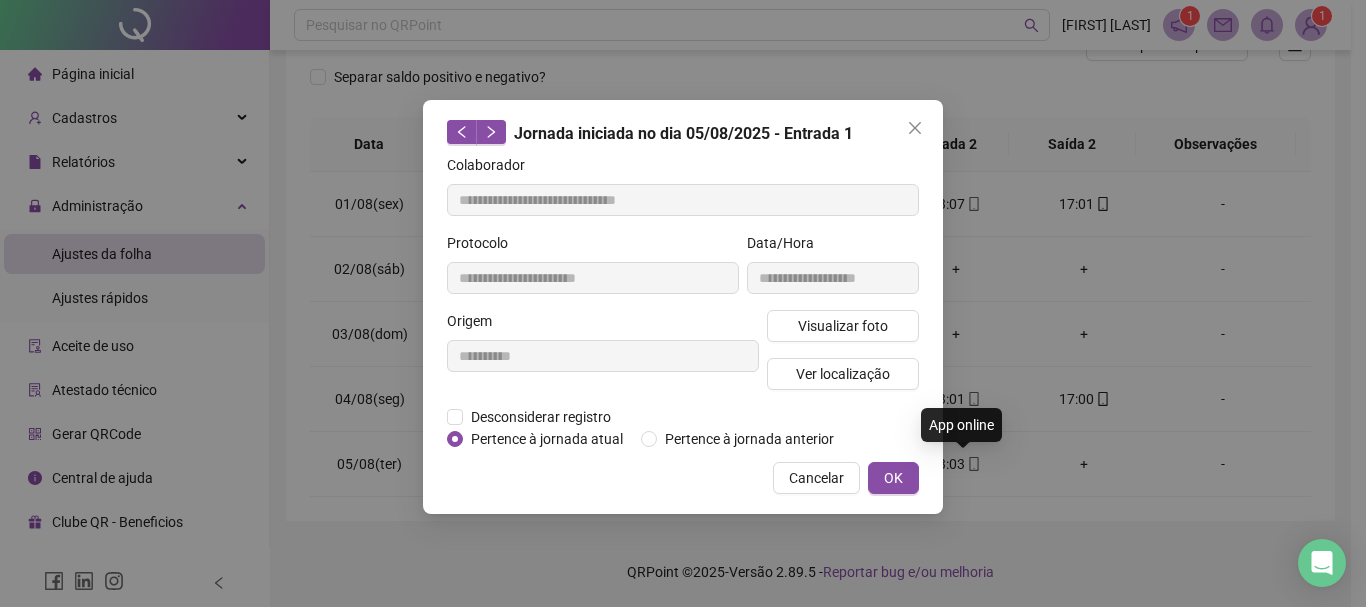 type on "**********" 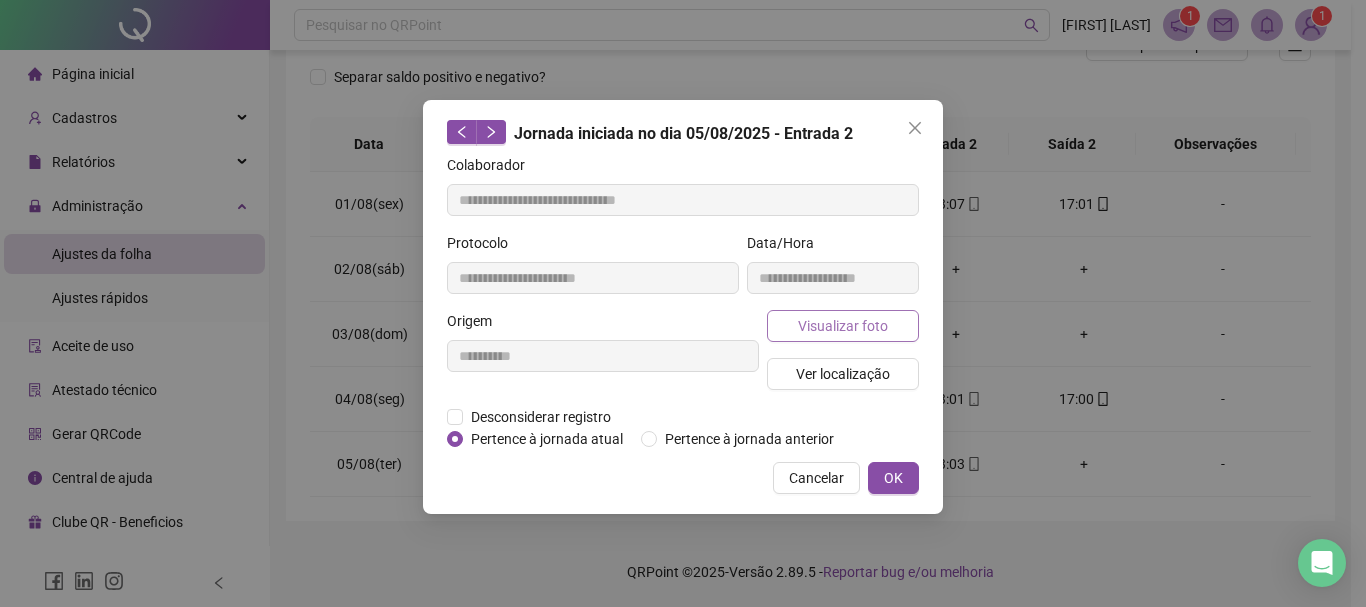 click on "Visualizar foto" at bounding box center (843, 326) 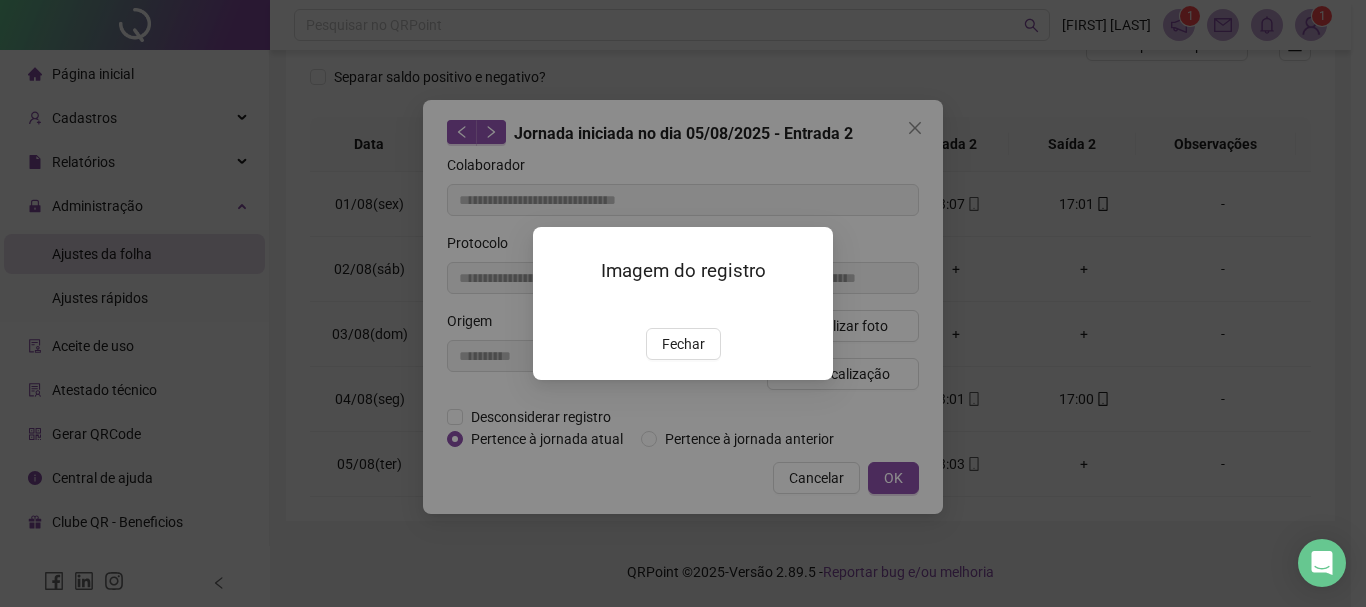 click at bounding box center (557, 307) 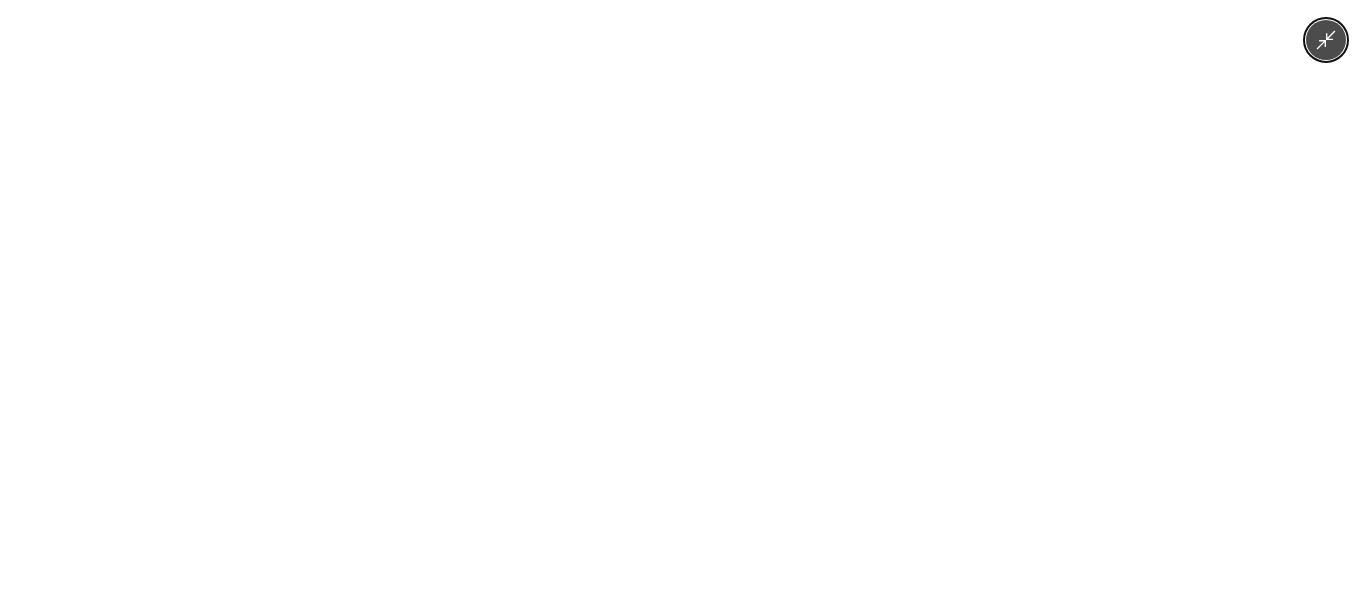 click at bounding box center [683, 303] 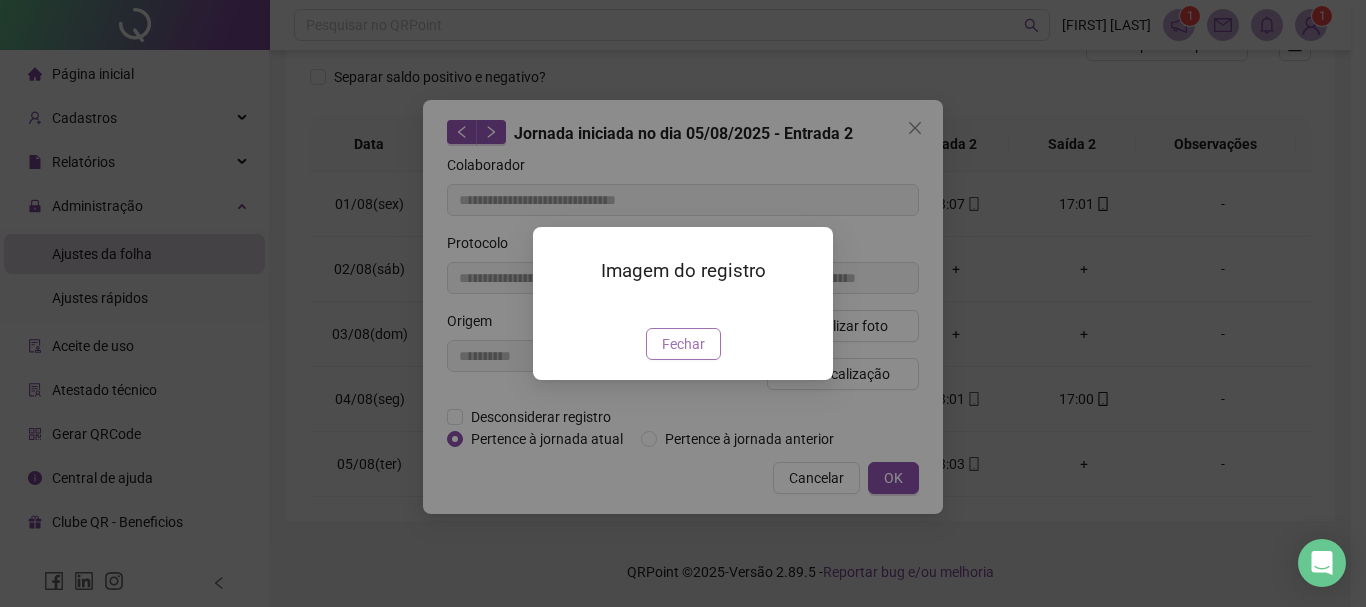 click on "Fechar" at bounding box center (683, 344) 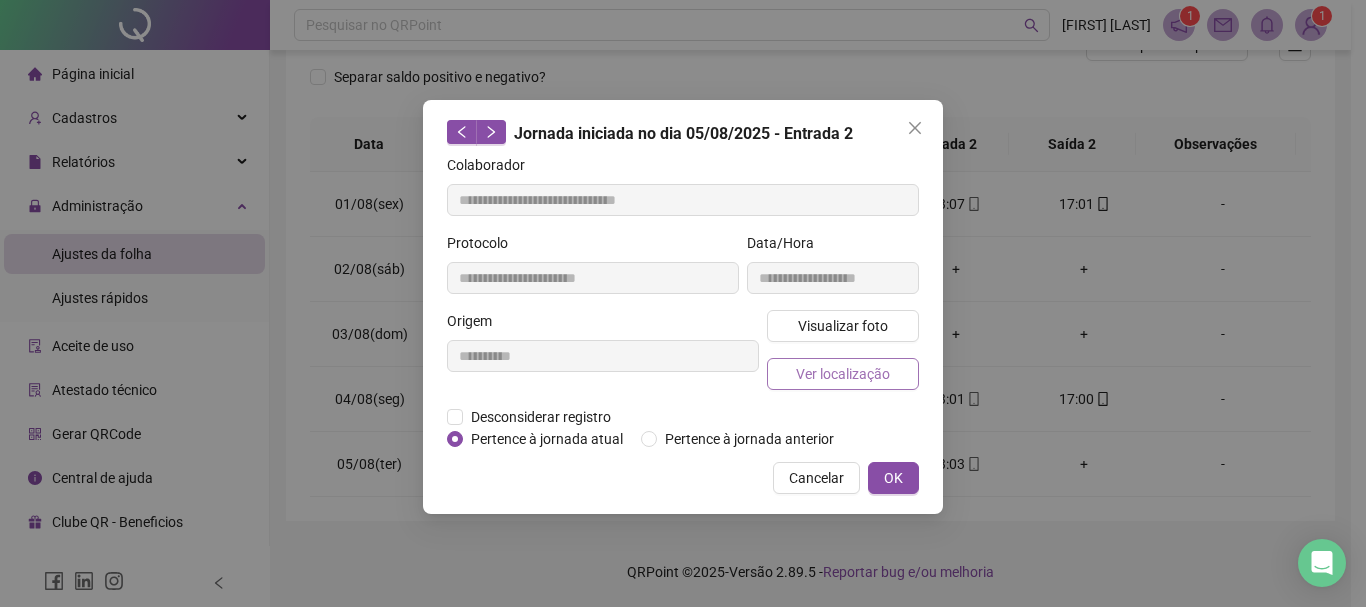 click on "Ver localização" at bounding box center (843, 374) 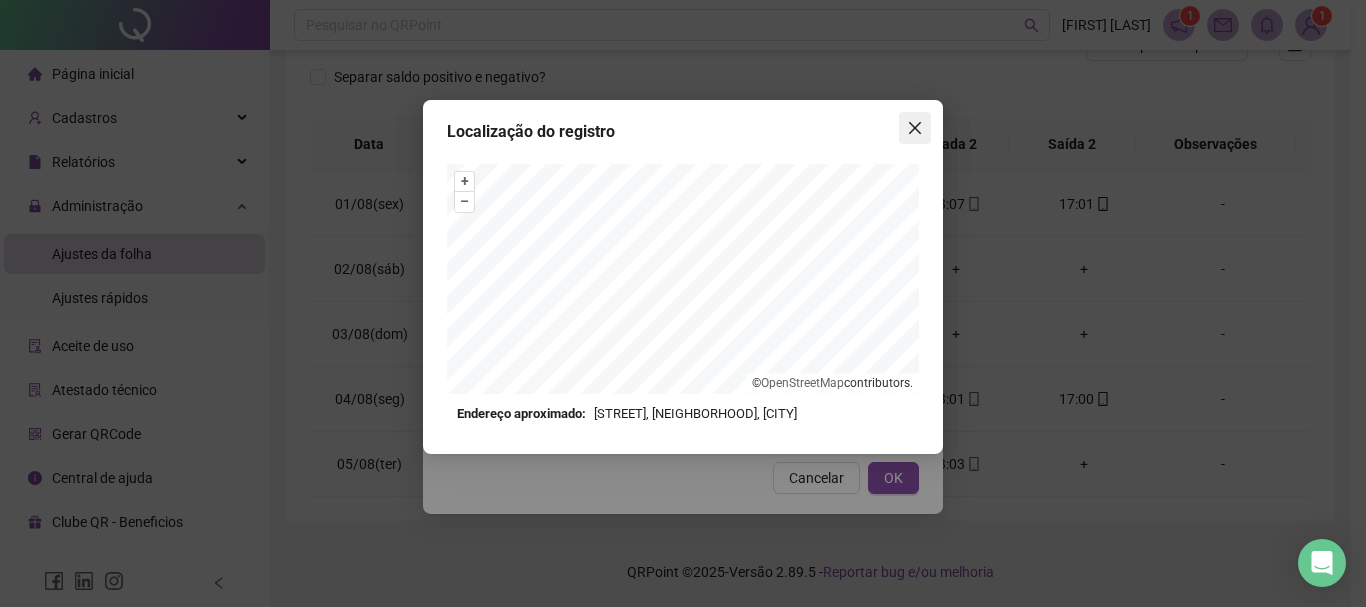 click at bounding box center [915, 128] 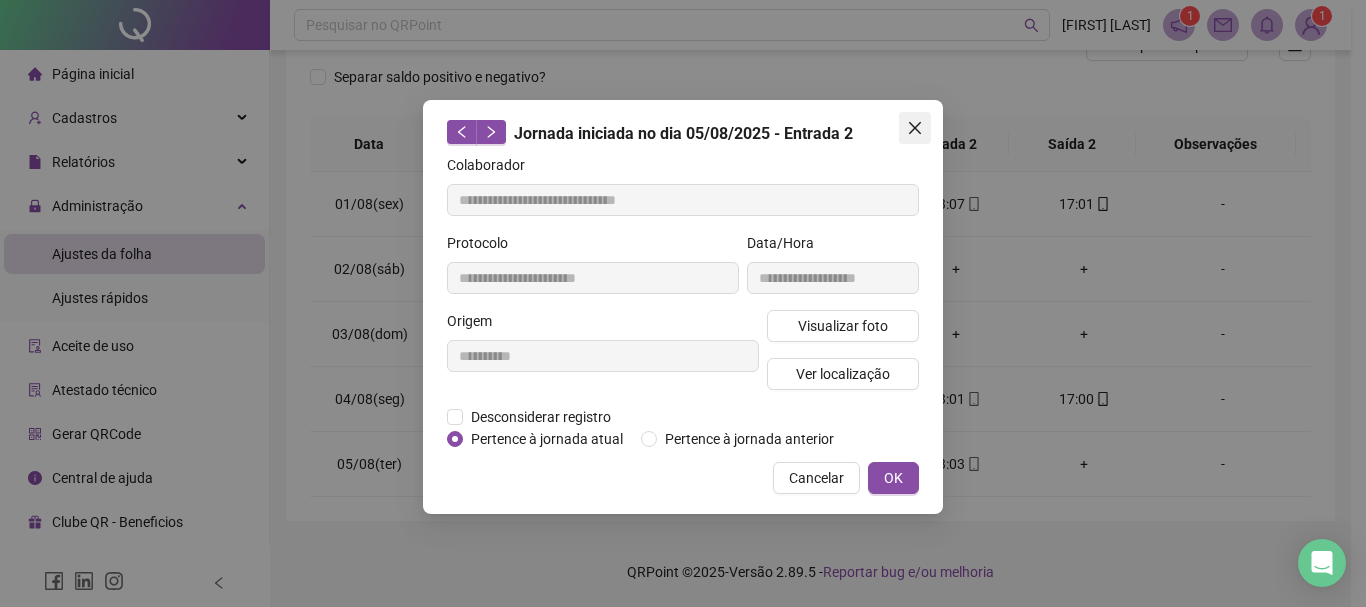 click at bounding box center [915, 128] 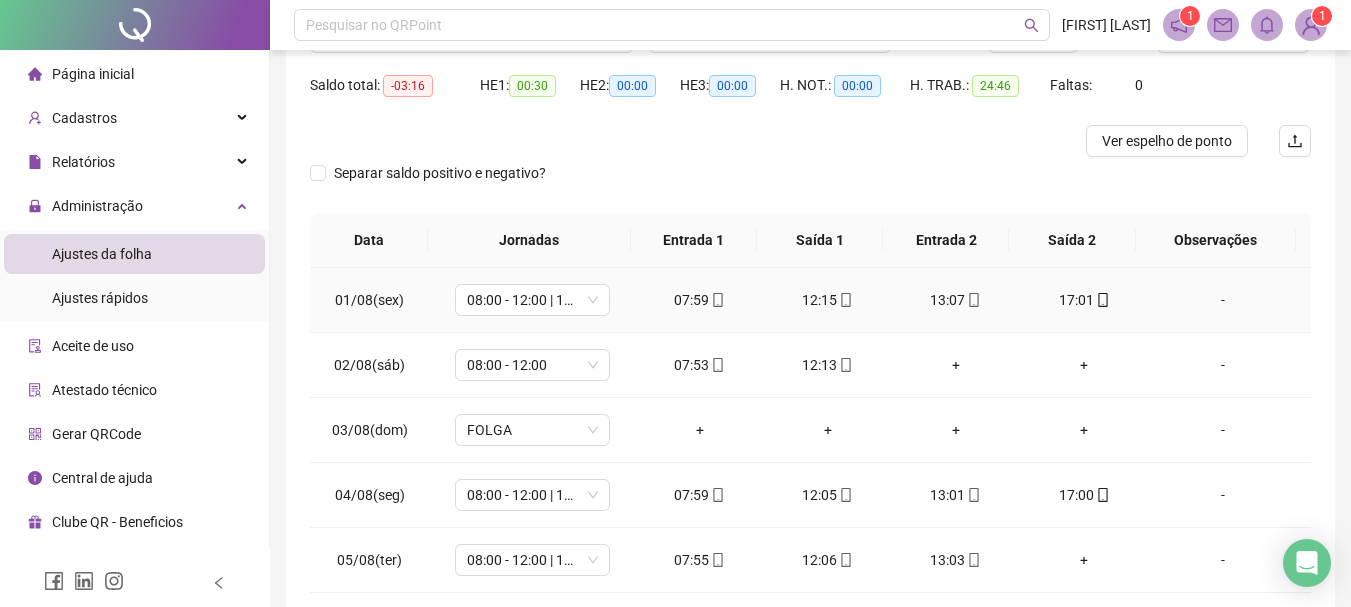 scroll, scrollTop: 0, scrollLeft: 0, axis: both 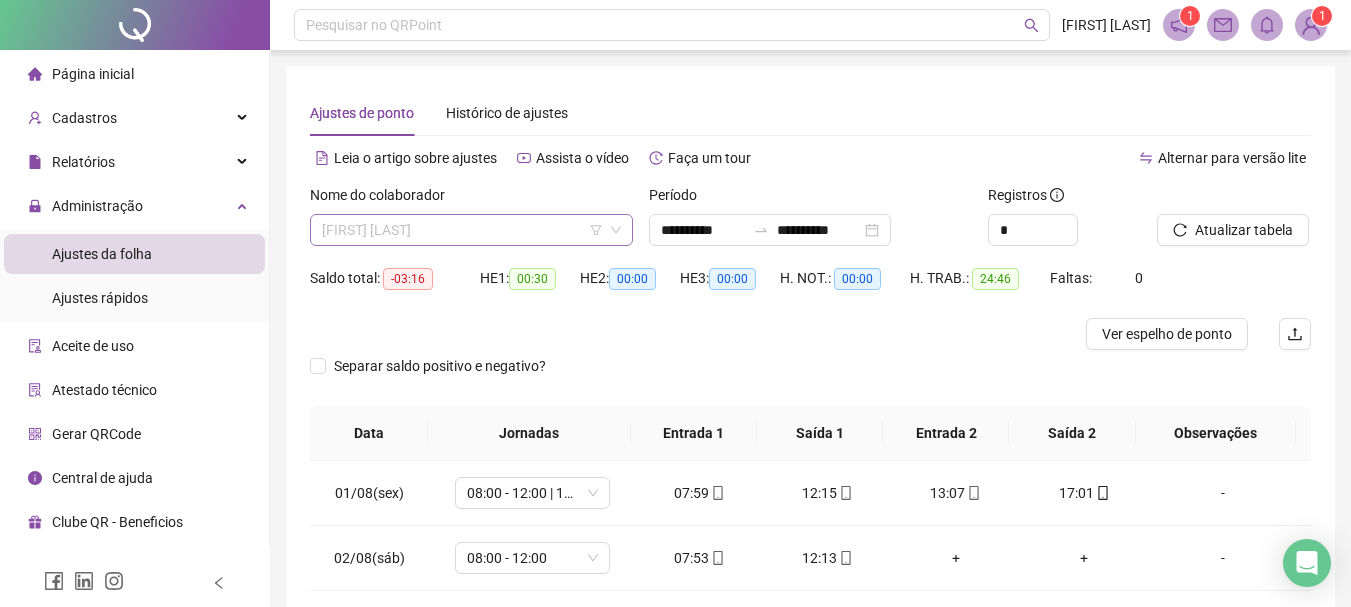 click on "[FIRST] [LAST]" at bounding box center [471, 230] 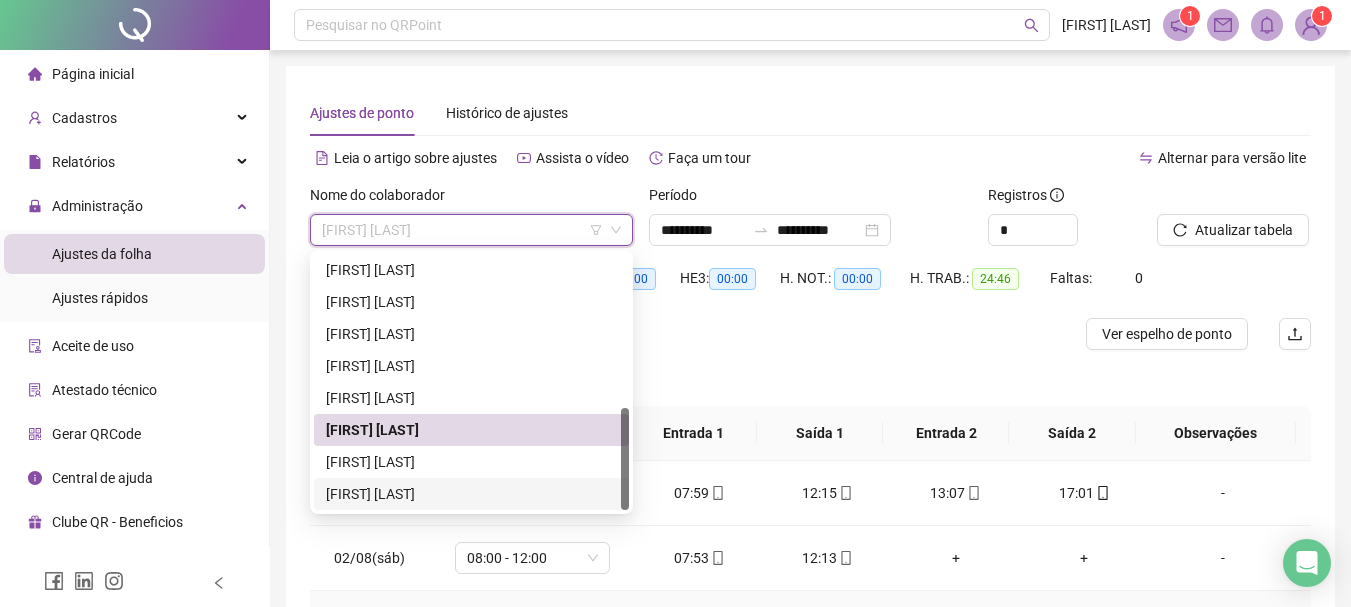 scroll, scrollTop: 289, scrollLeft: 0, axis: vertical 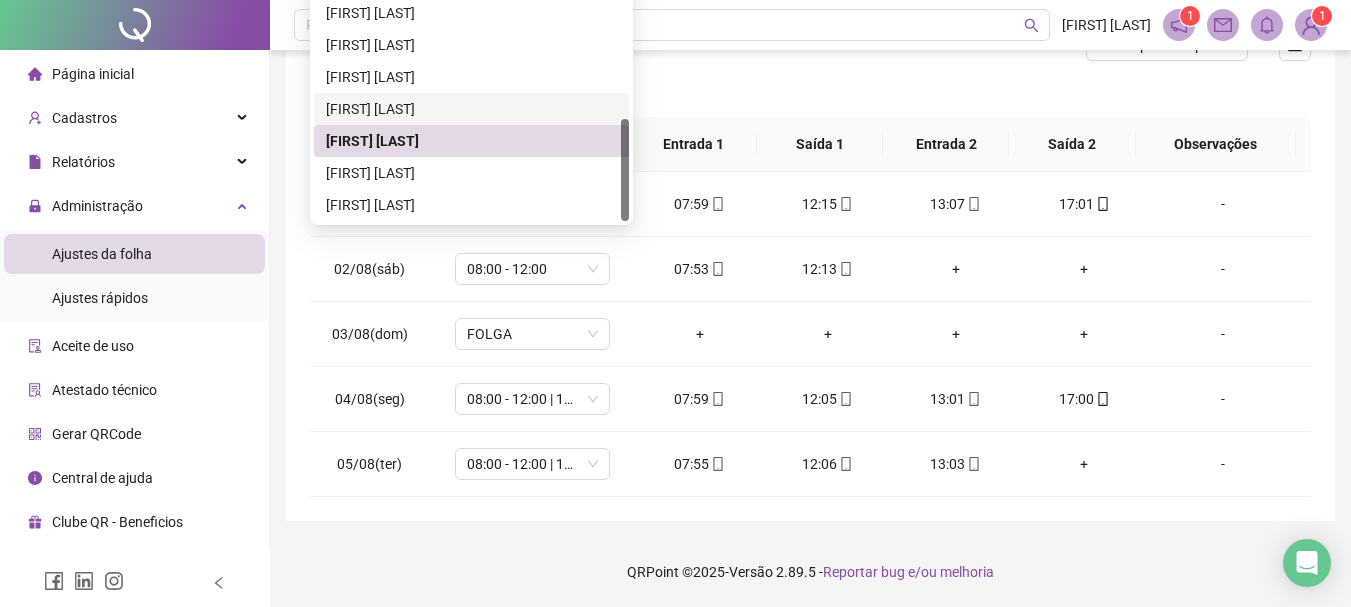 click on "[FIRST] [LAST]" at bounding box center [471, 109] 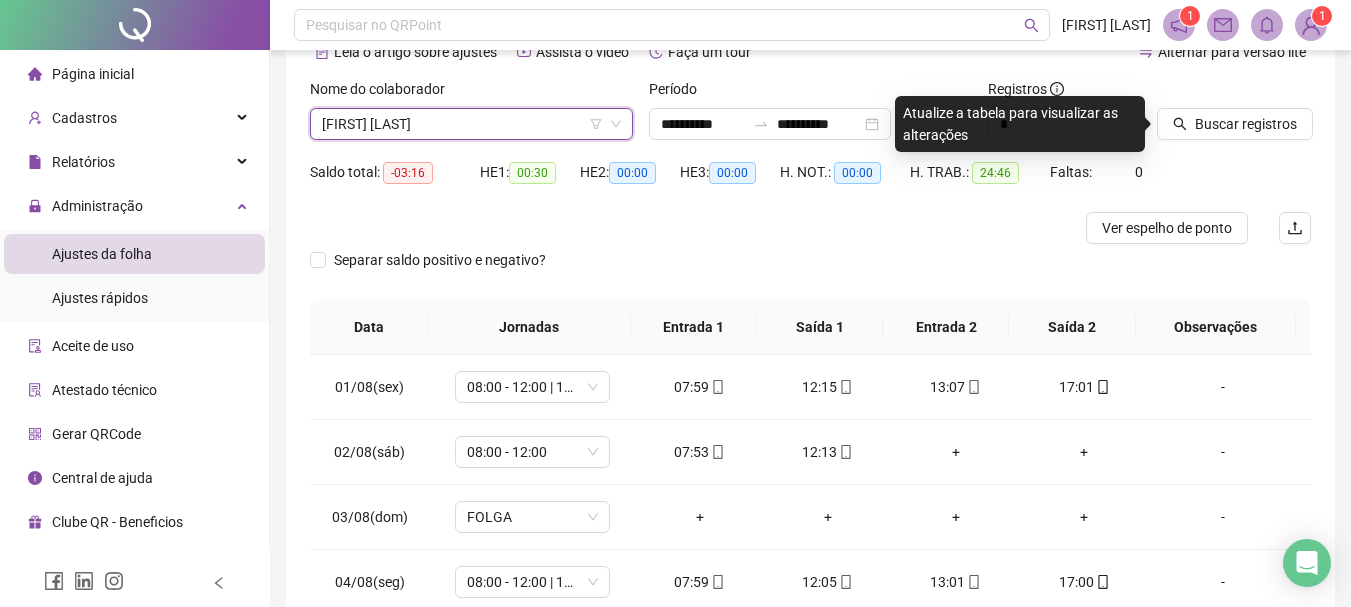 scroll, scrollTop: 0, scrollLeft: 0, axis: both 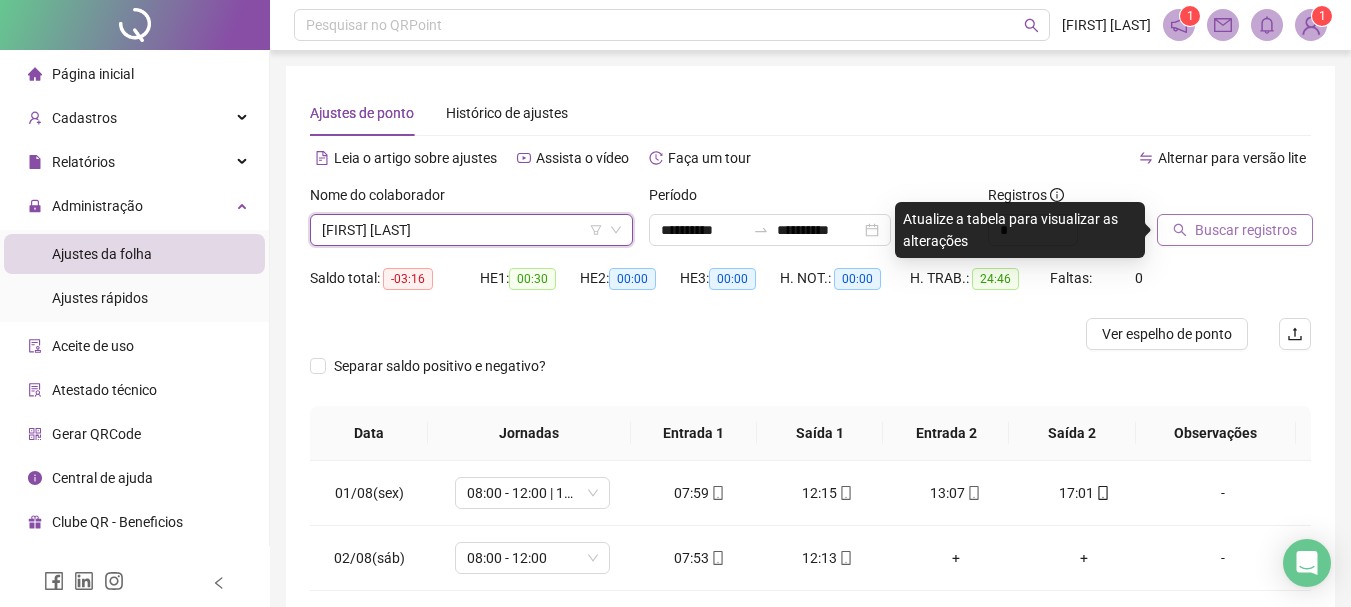 click on "Buscar registros" at bounding box center [1246, 230] 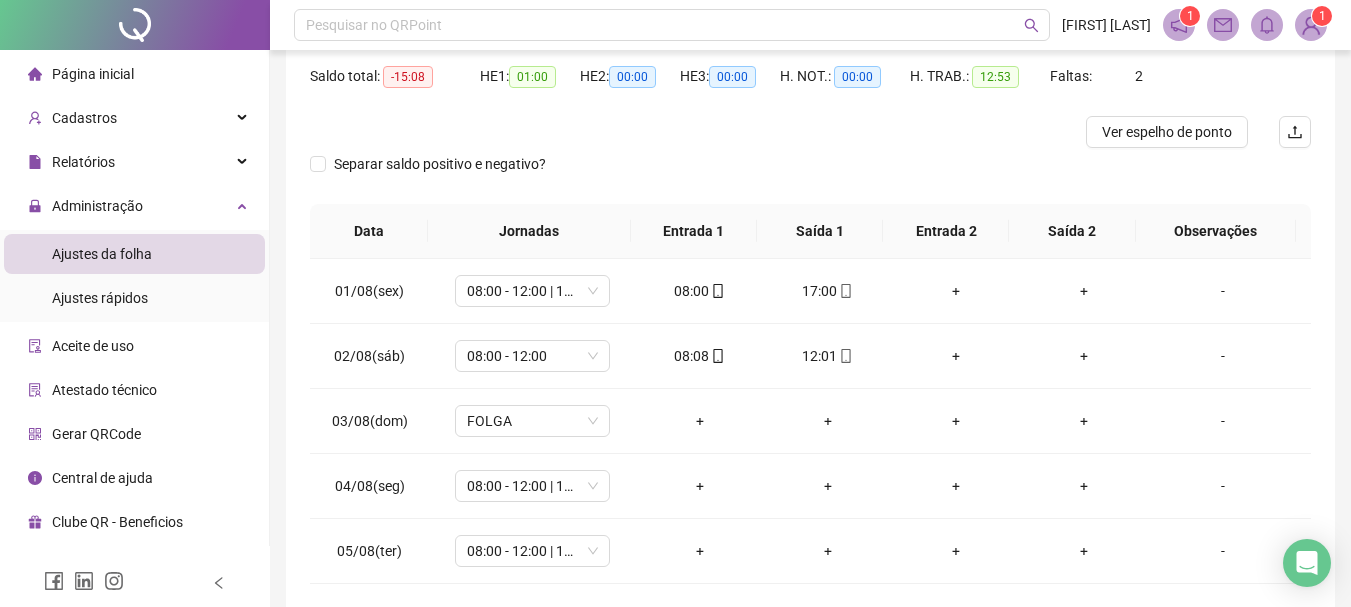 scroll, scrollTop: 289, scrollLeft: 0, axis: vertical 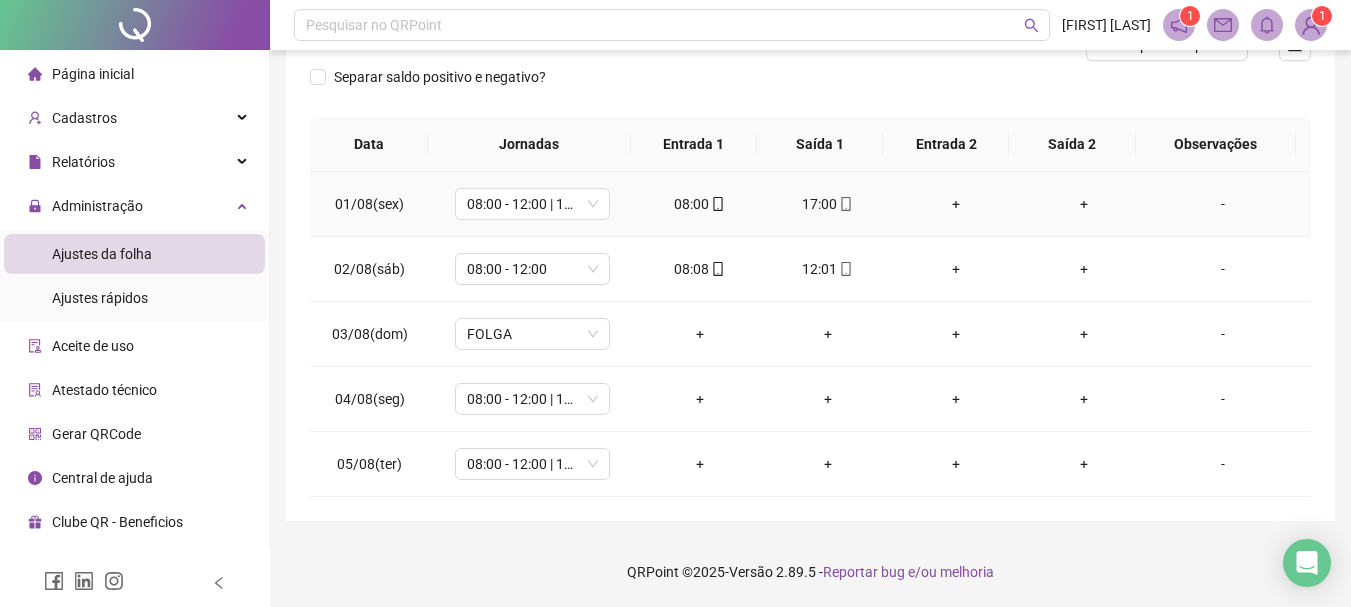click on "+" at bounding box center [956, 204] 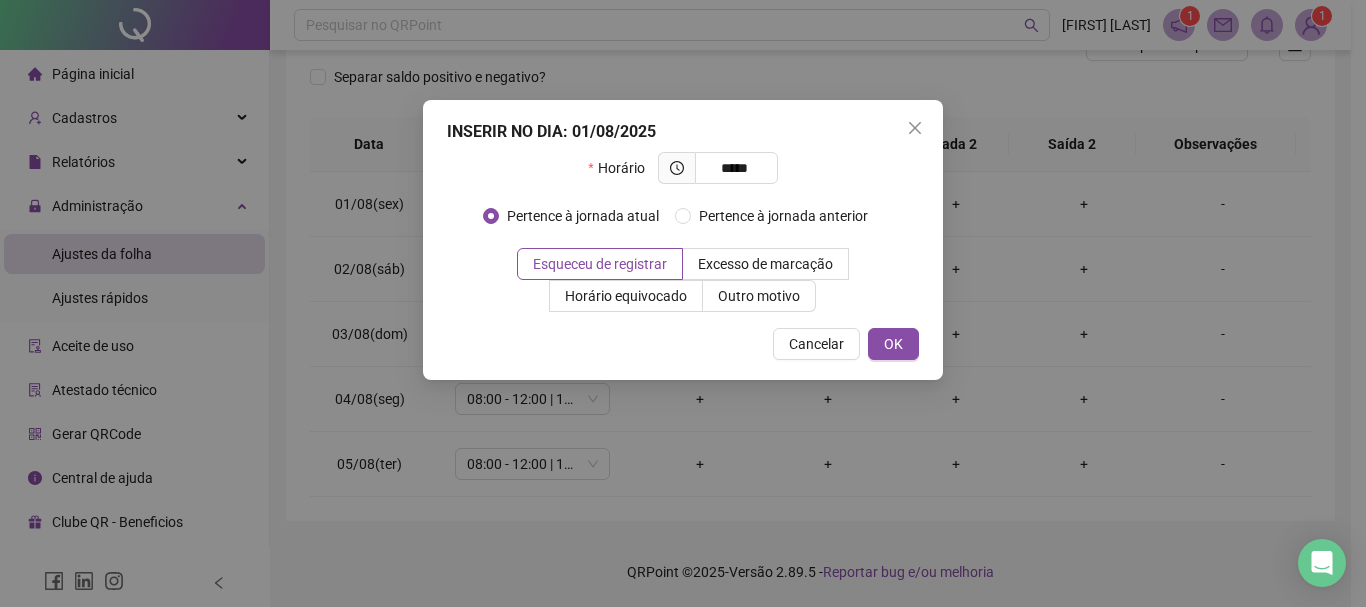 type on "*****" 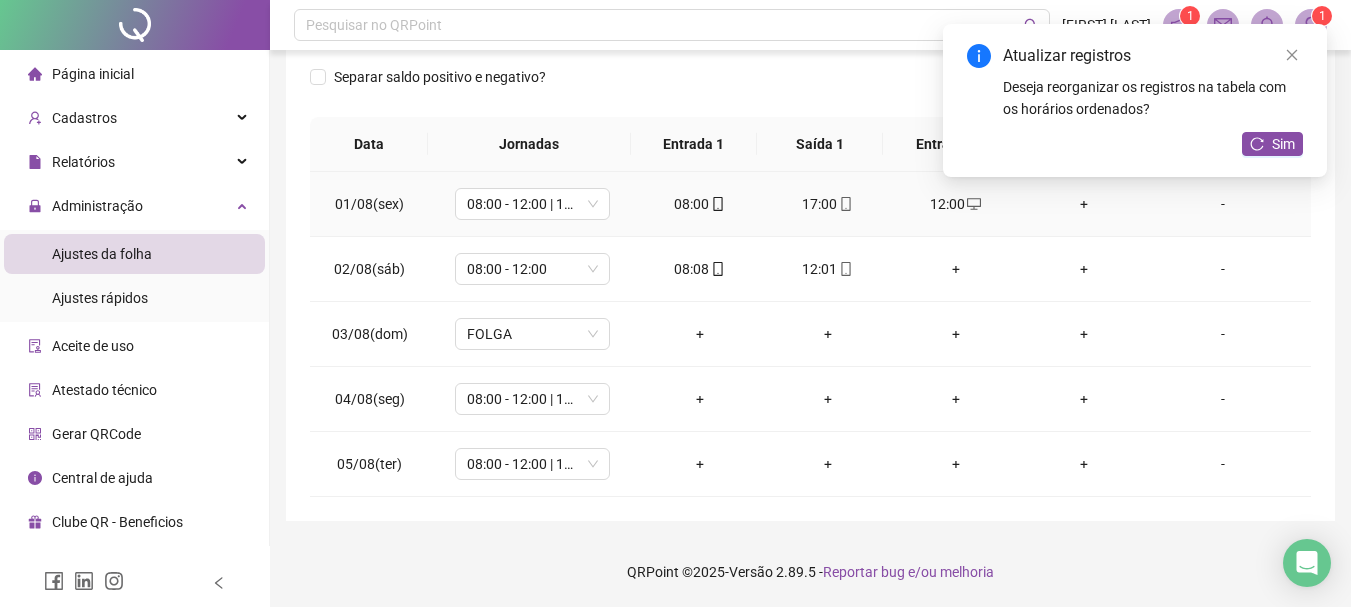 click on "+" at bounding box center [1084, 204] 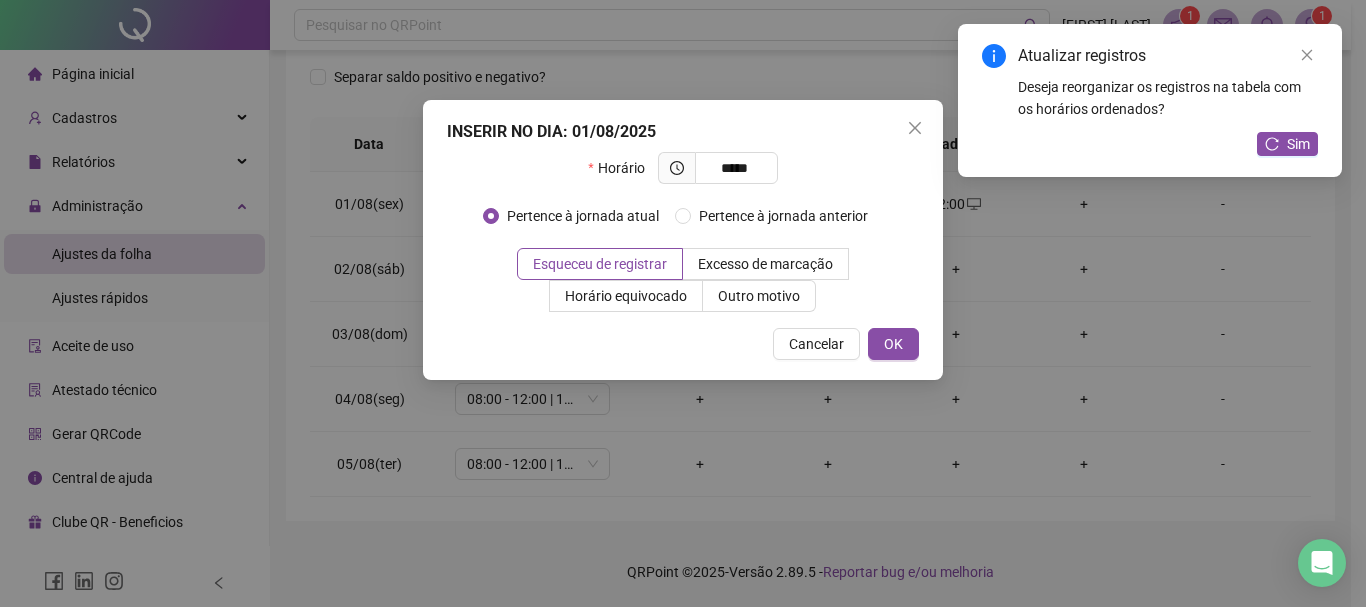 type on "*****" 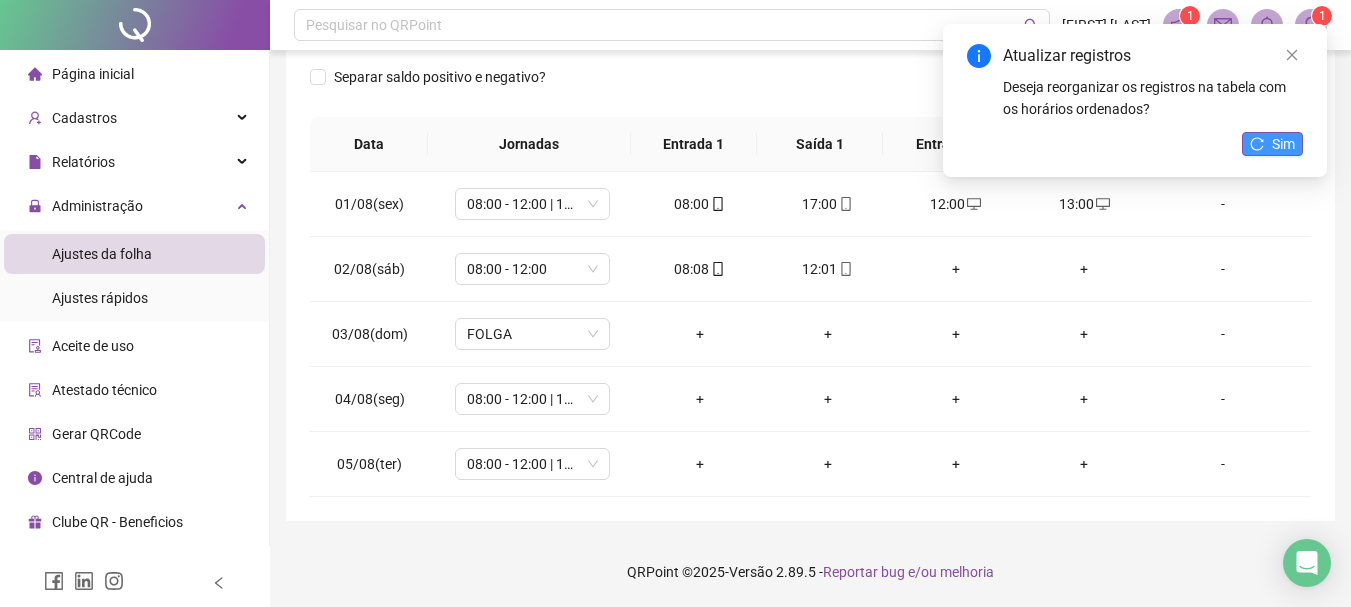 click 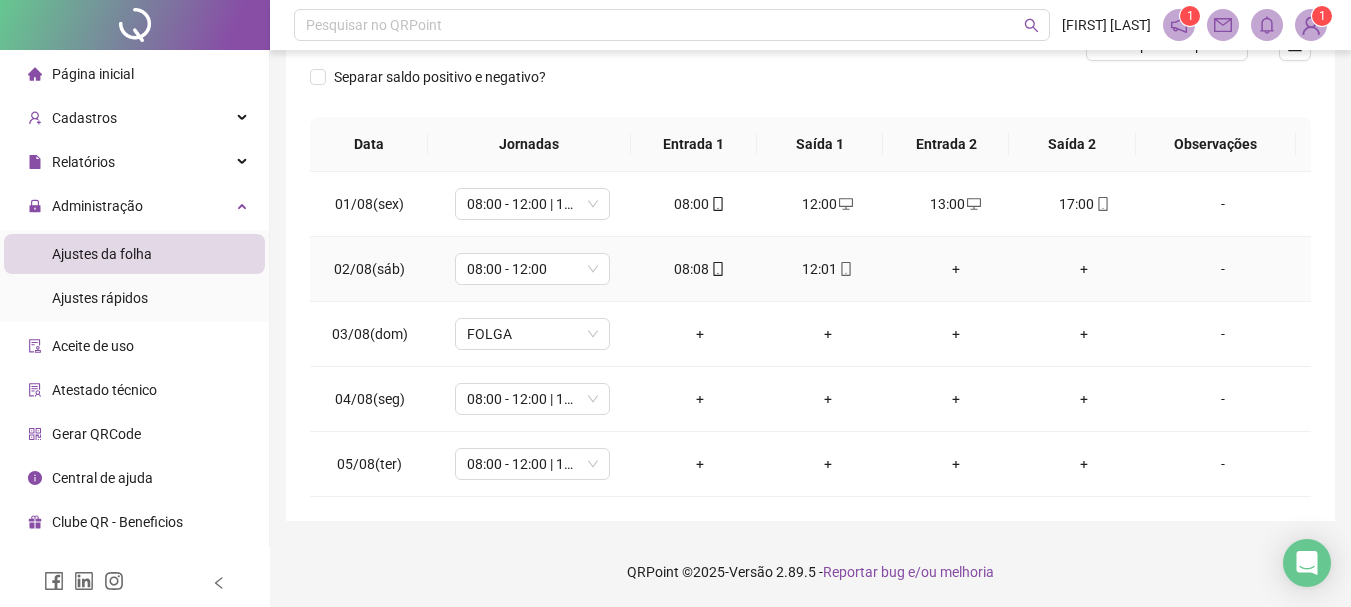 click on "+" at bounding box center [956, 269] 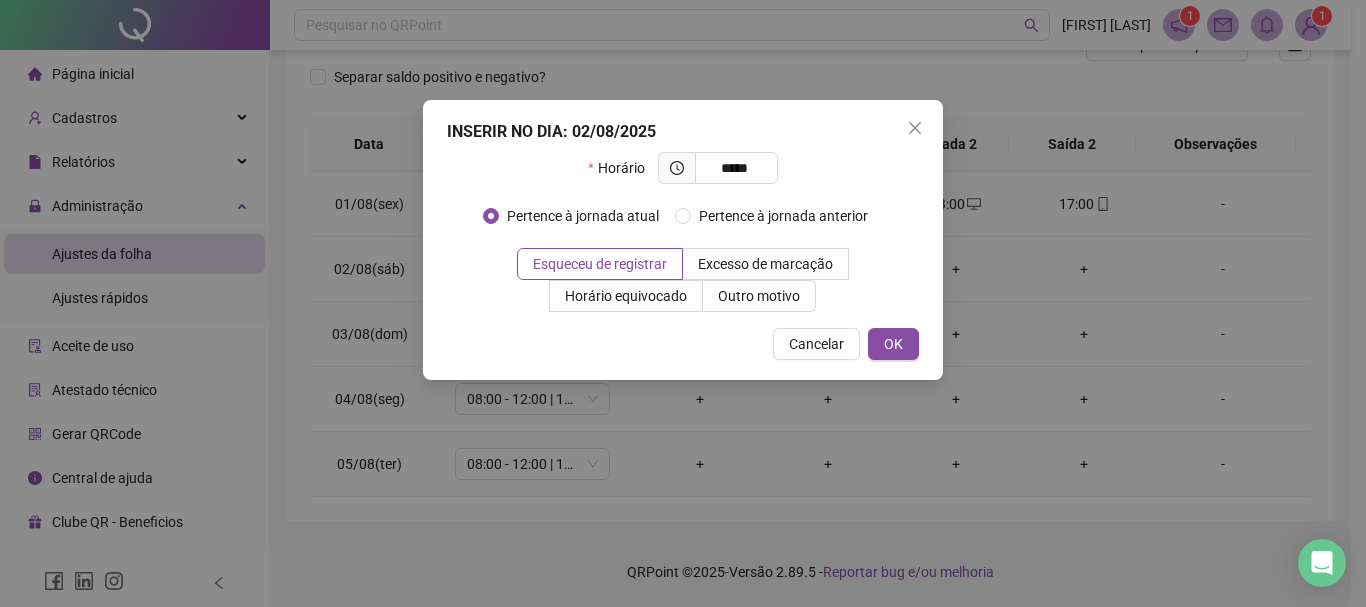 type on "*****" 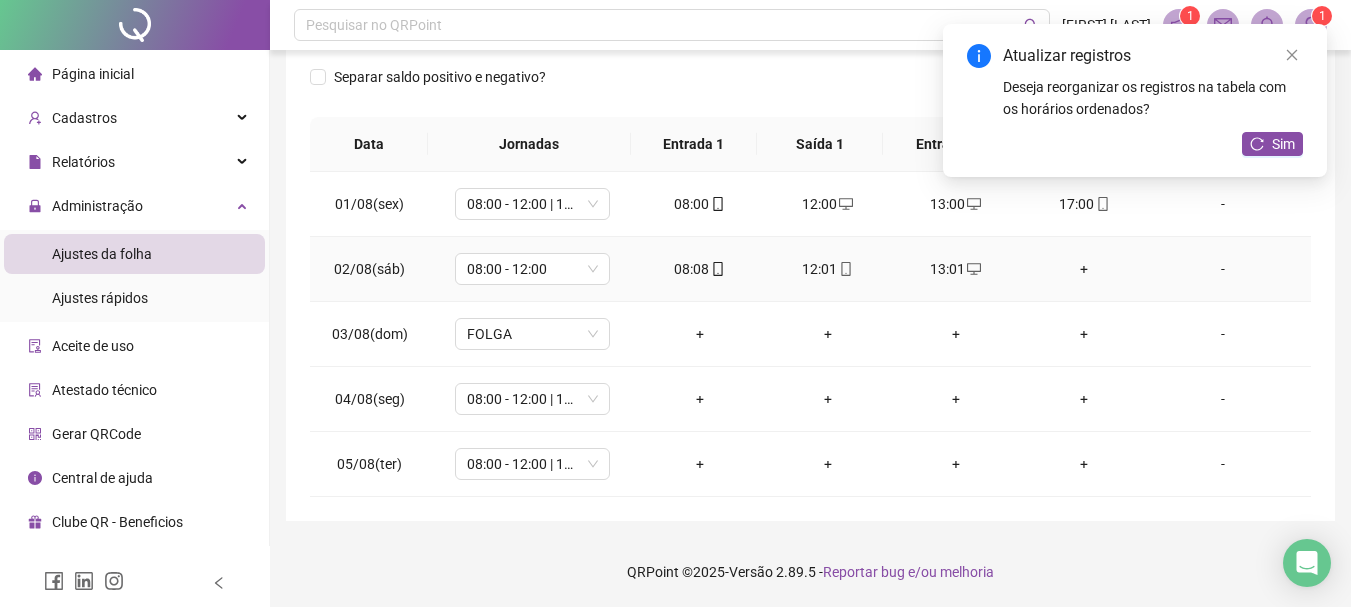 click on "+" at bounding box center [1084, 269] 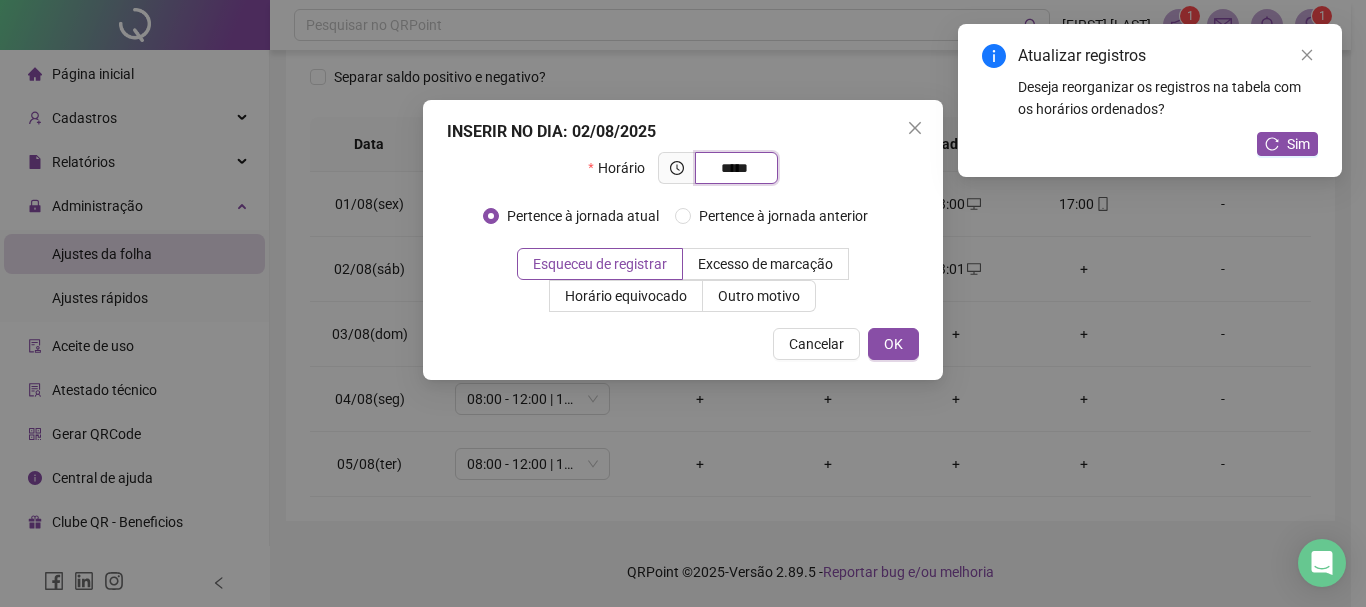 type on "*****" 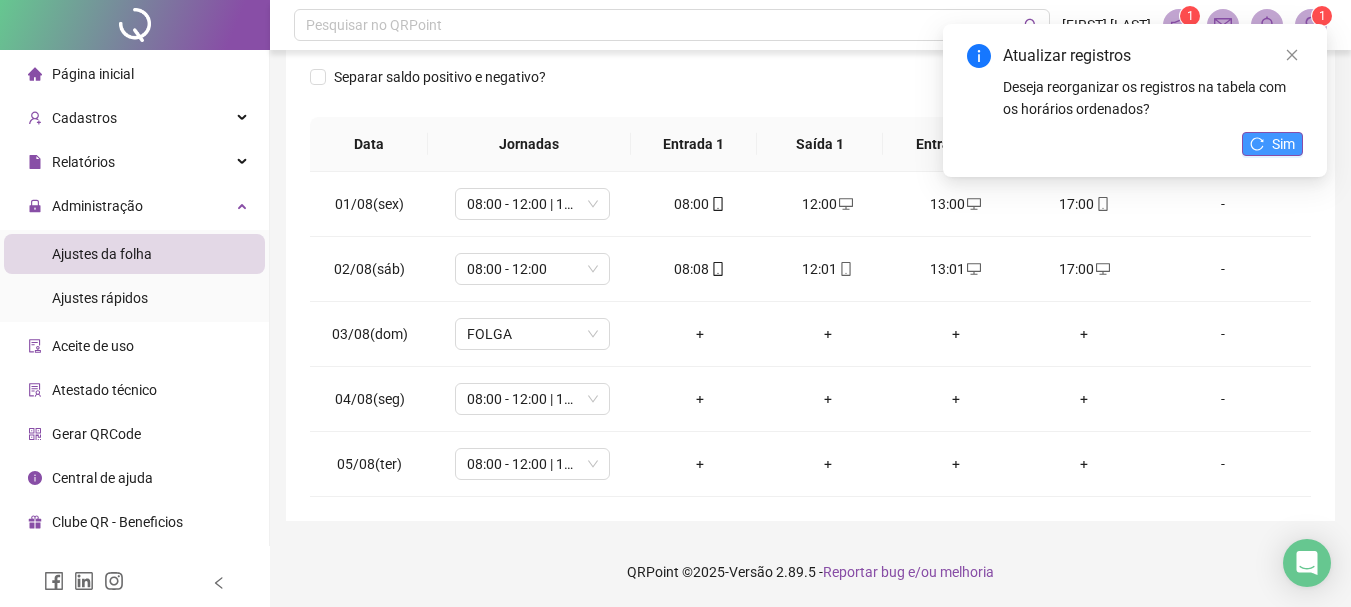 click on "Sim" at bounding box center (1272, 144) 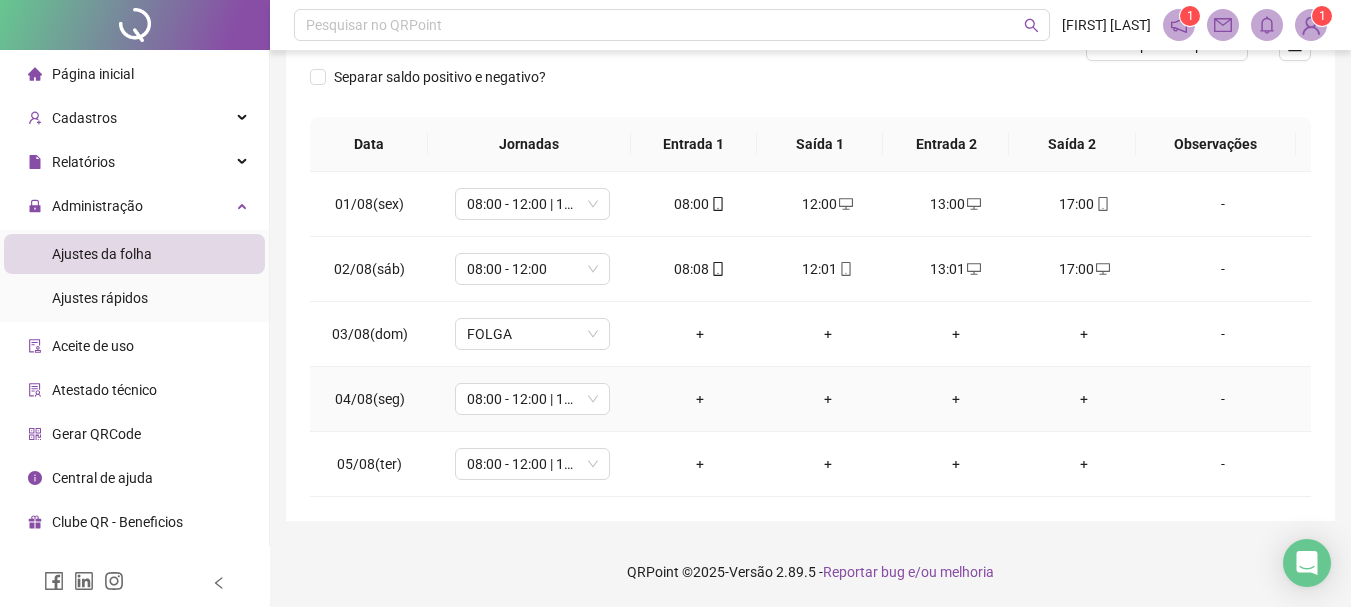 click on "+" at bounding box center (700, 399) 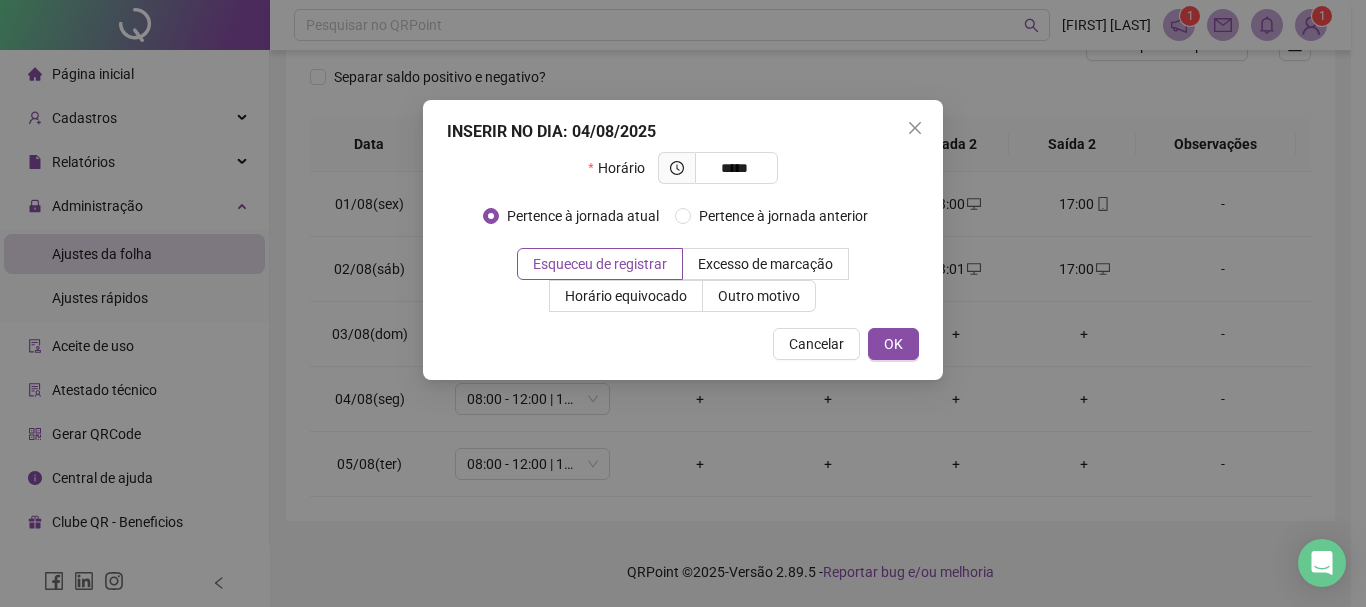 type on "*****" 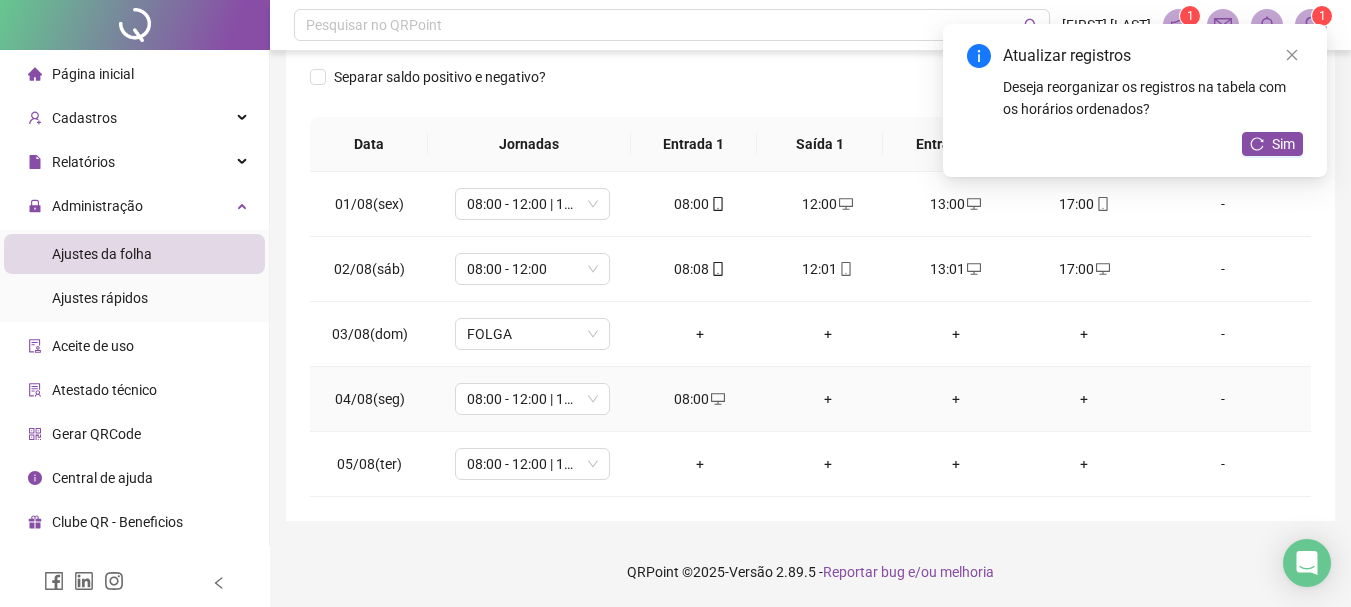 click on "+" at bounding box center [828, 399] 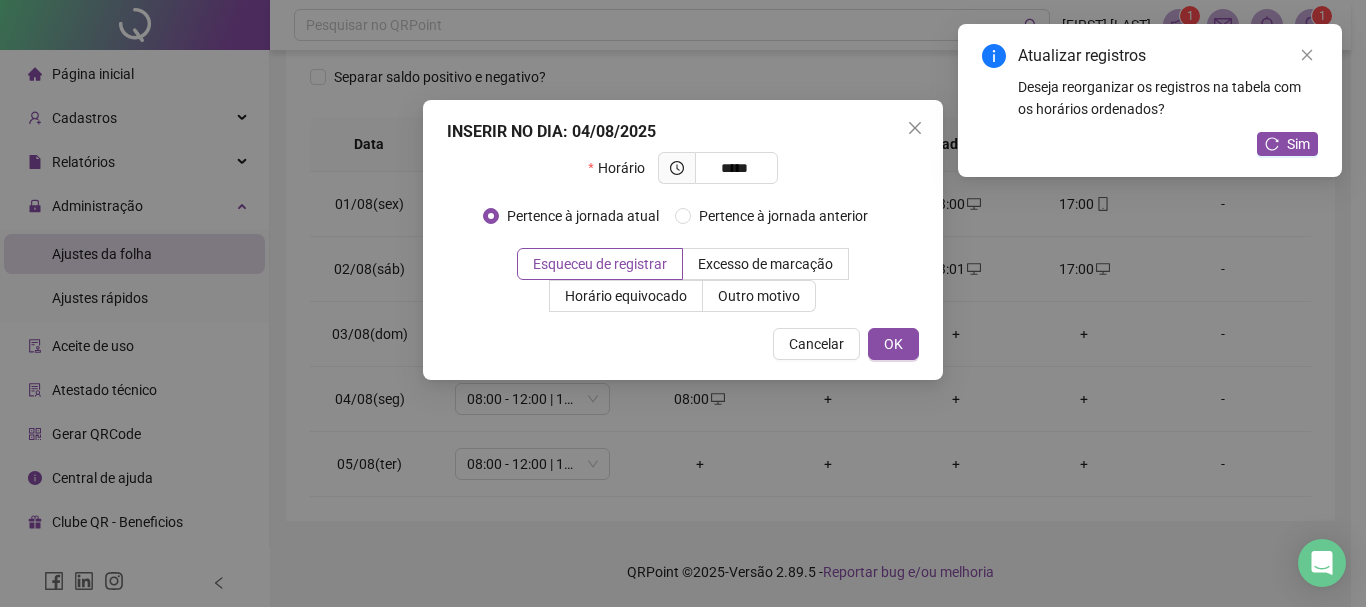 type on "*****" 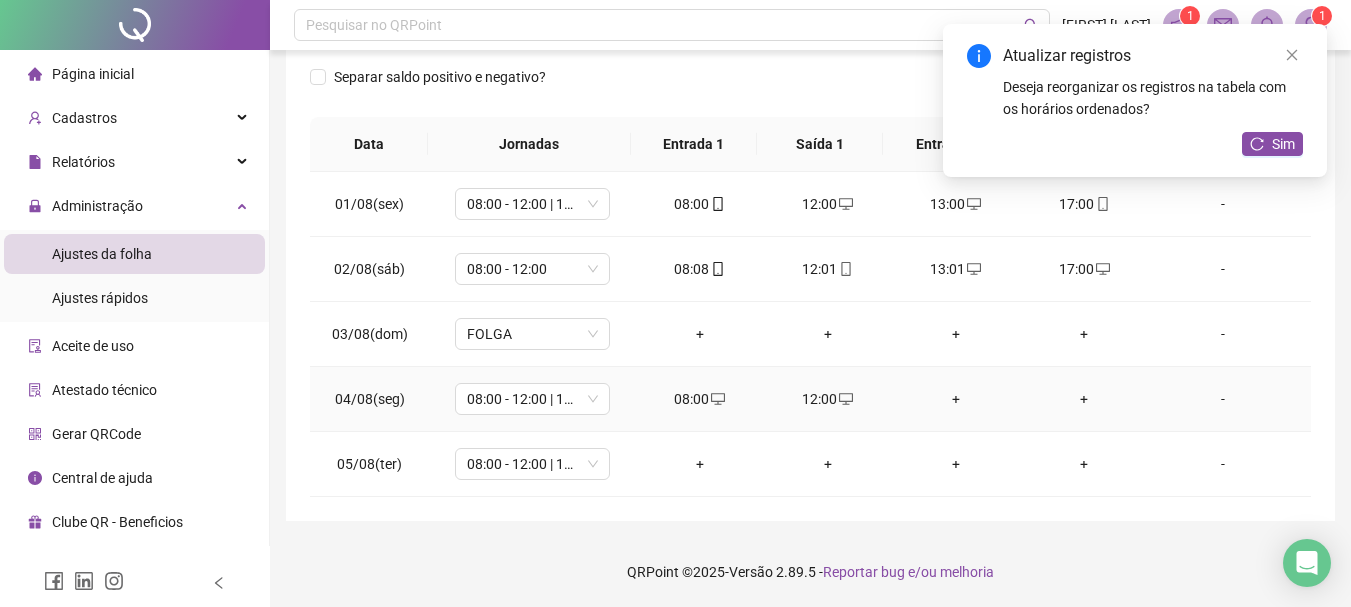 click on "+" at bounding box center [956, 399] 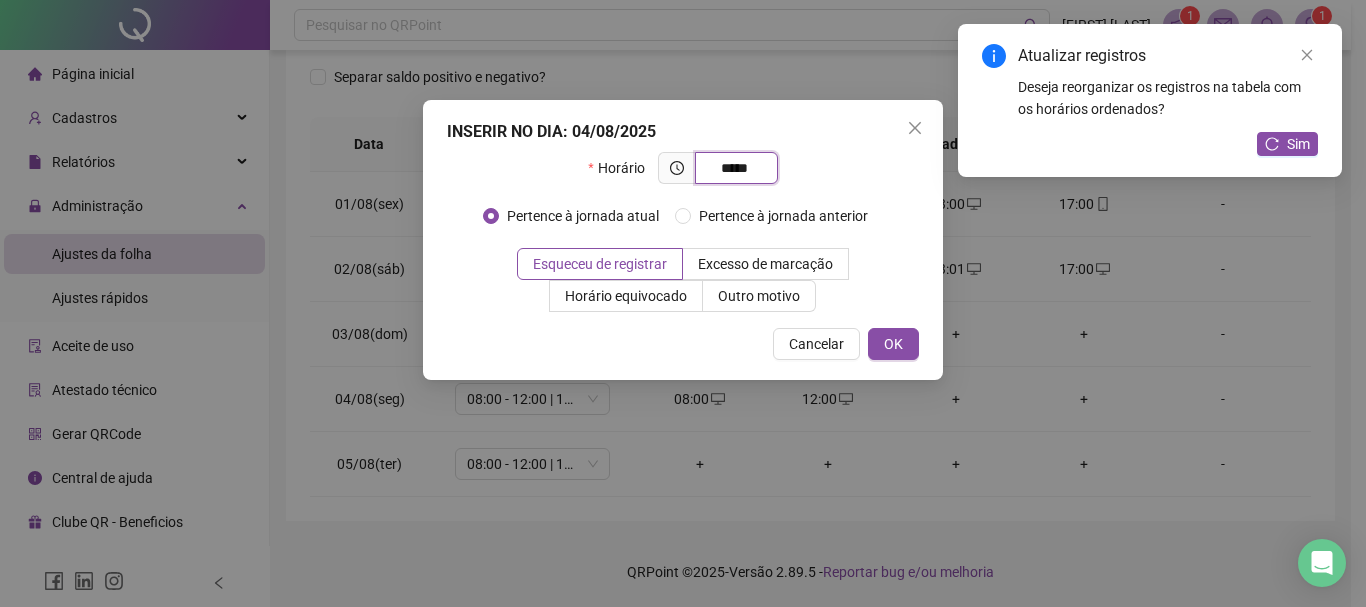 type on "*****" 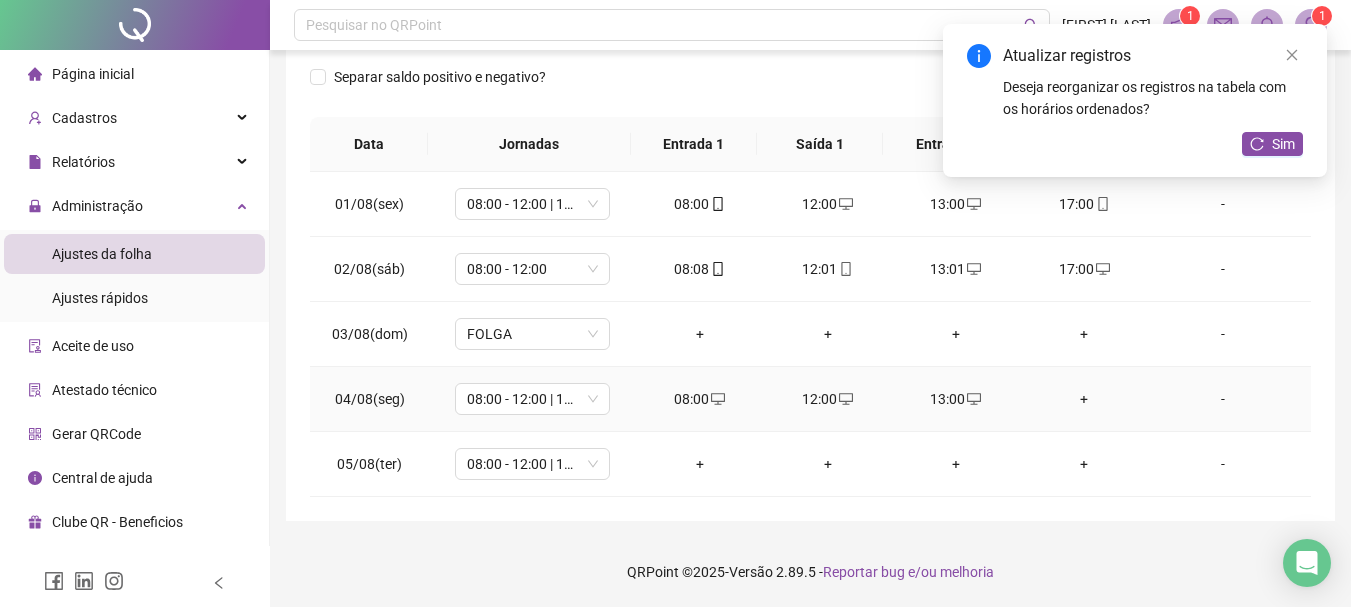 click on "+" at bounding box center (1084, 399) 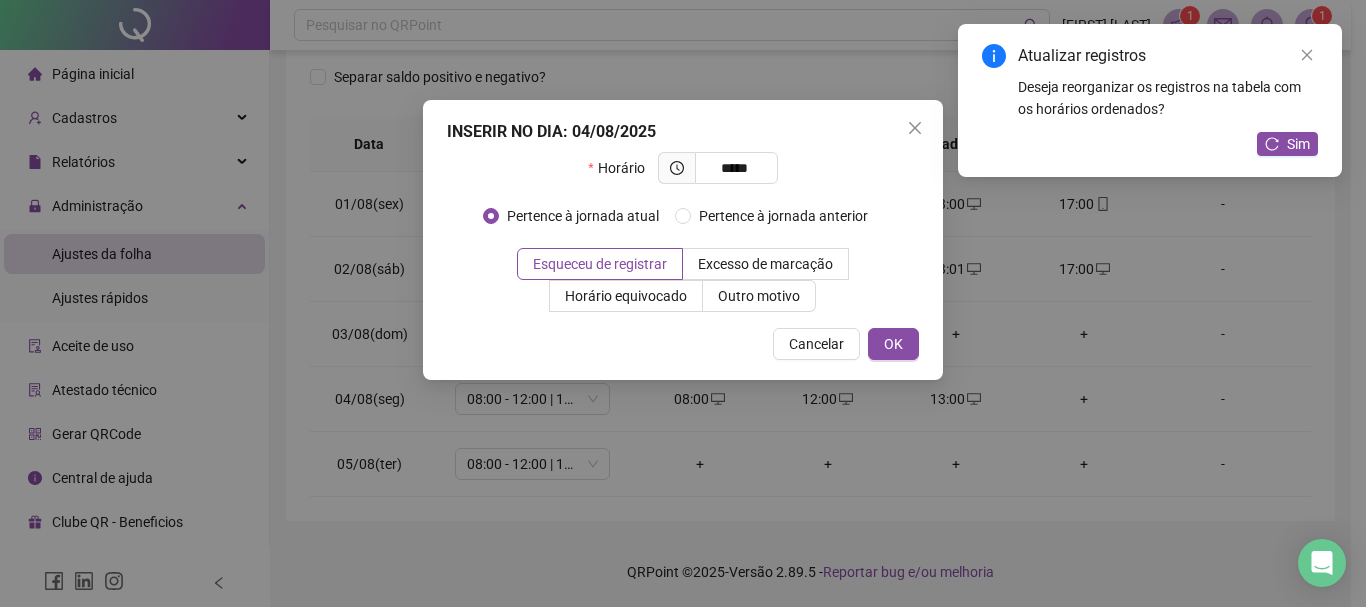 type on "*****" 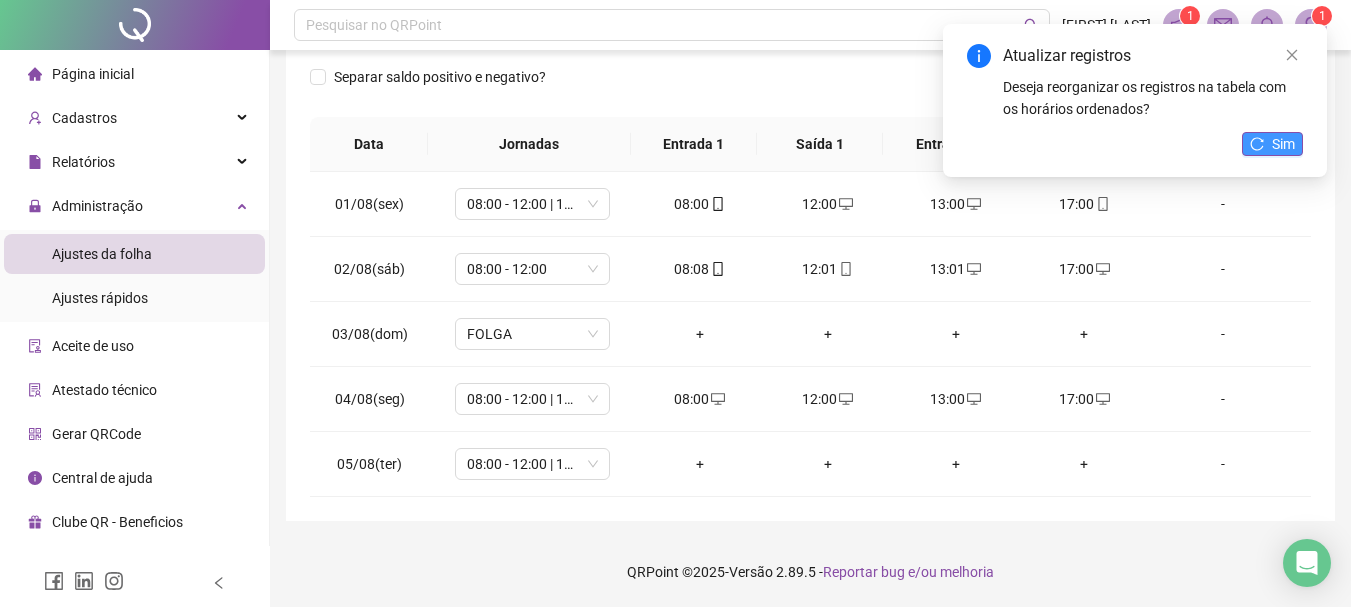 click on "Sim" at bounding box center (1272, 144) 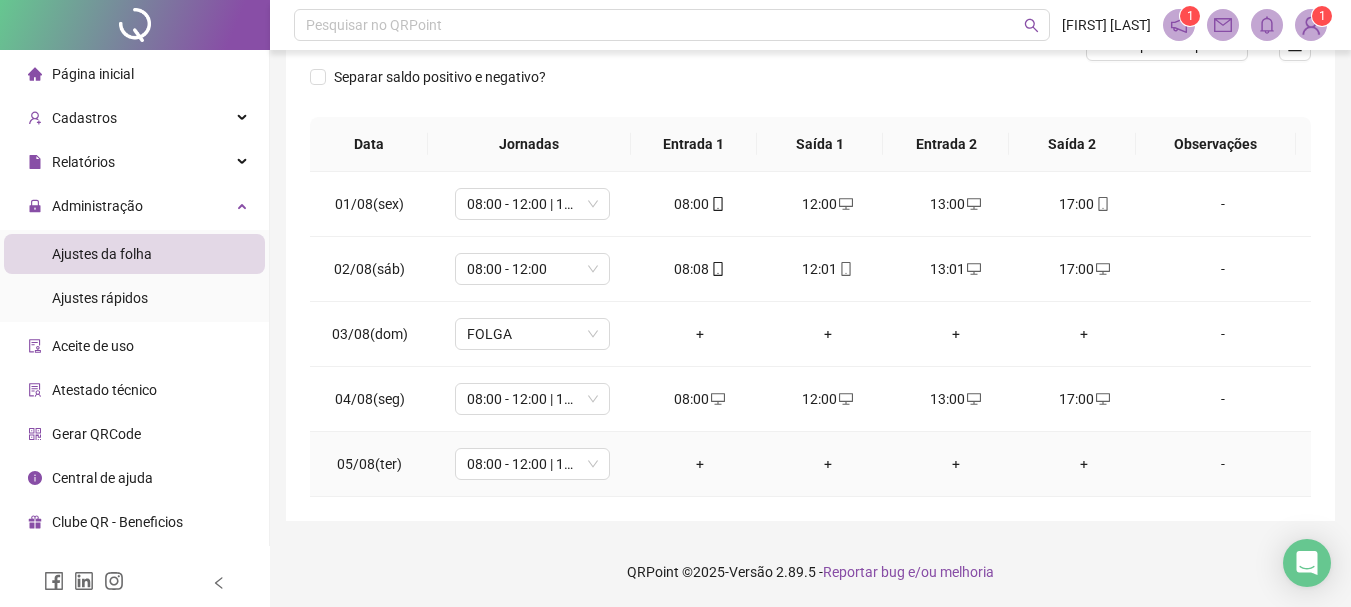click on "+" at bounding box center [700, 464] 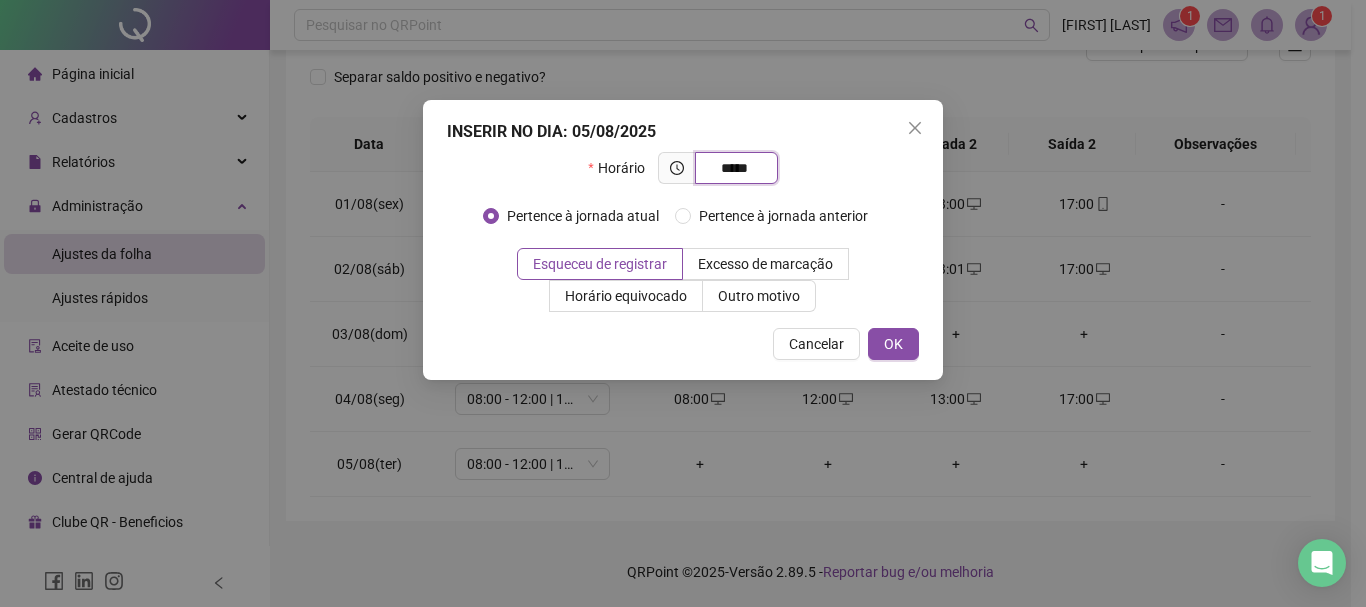 type on "*****" 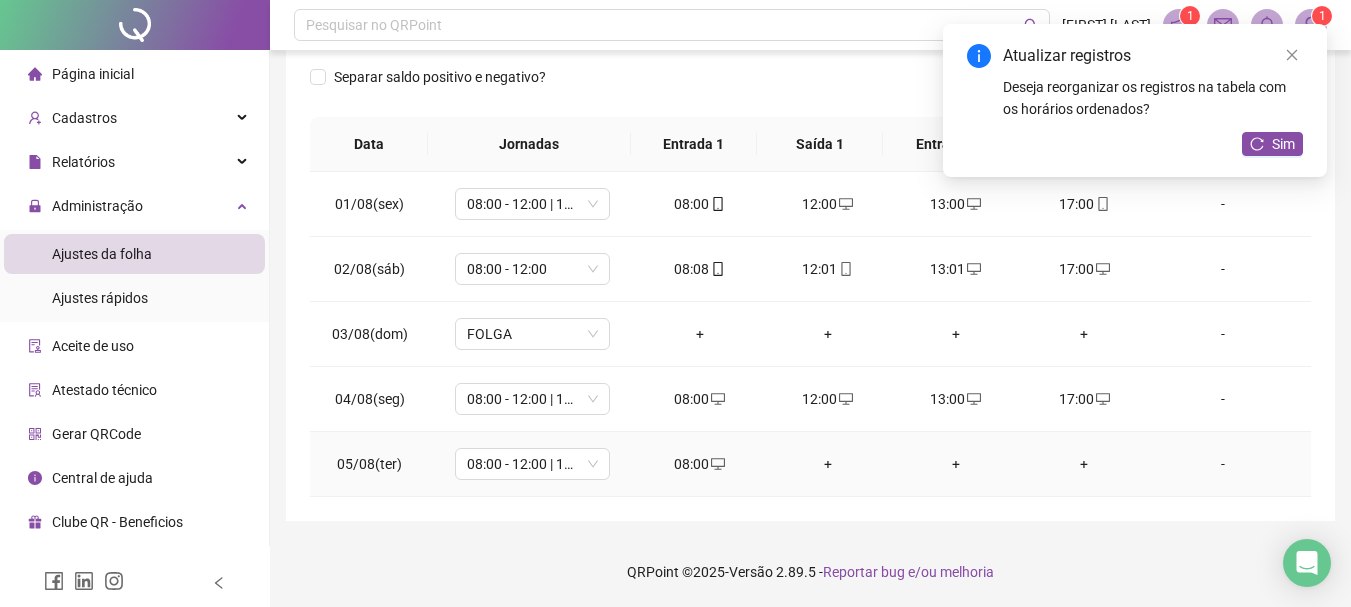 click on "+" at bounding box center (828, 464) 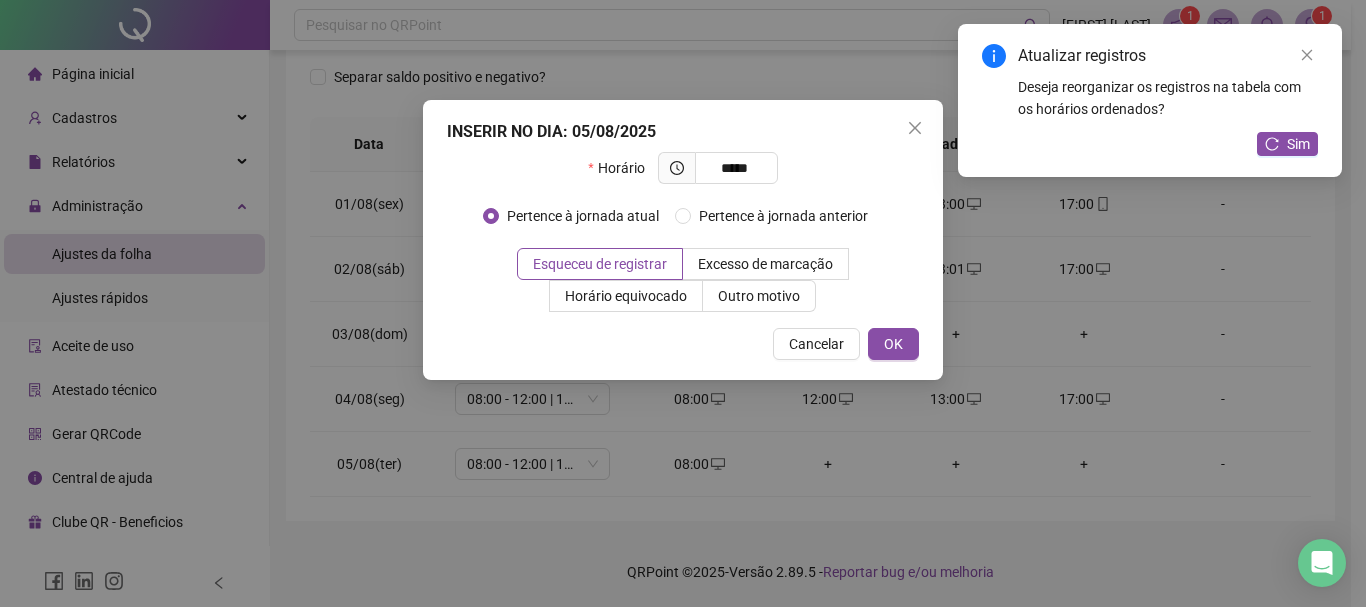 type on "*****" 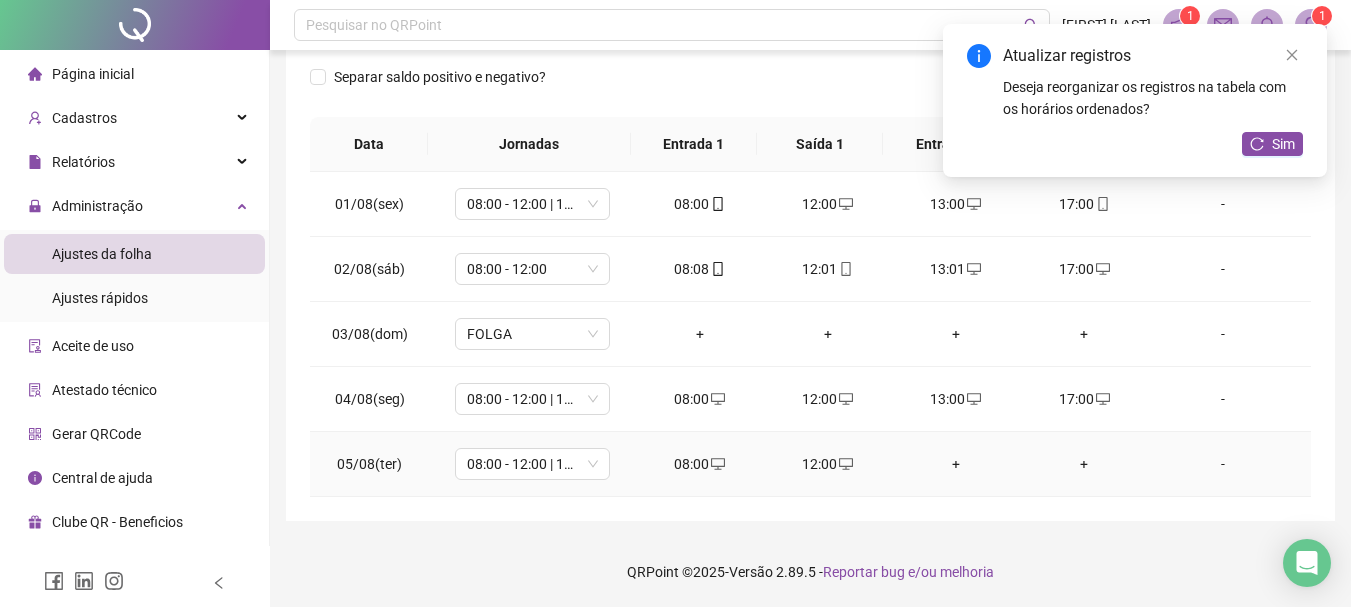 click on "+" at bounding box center [956, 464] 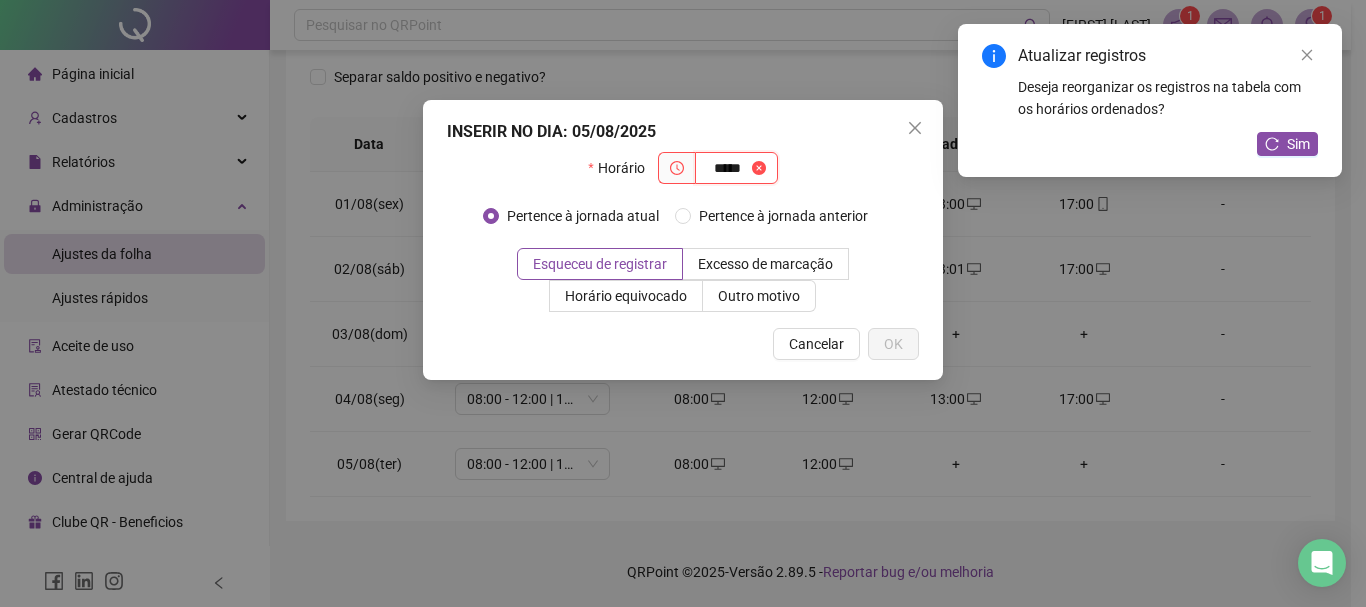 type on "*****" 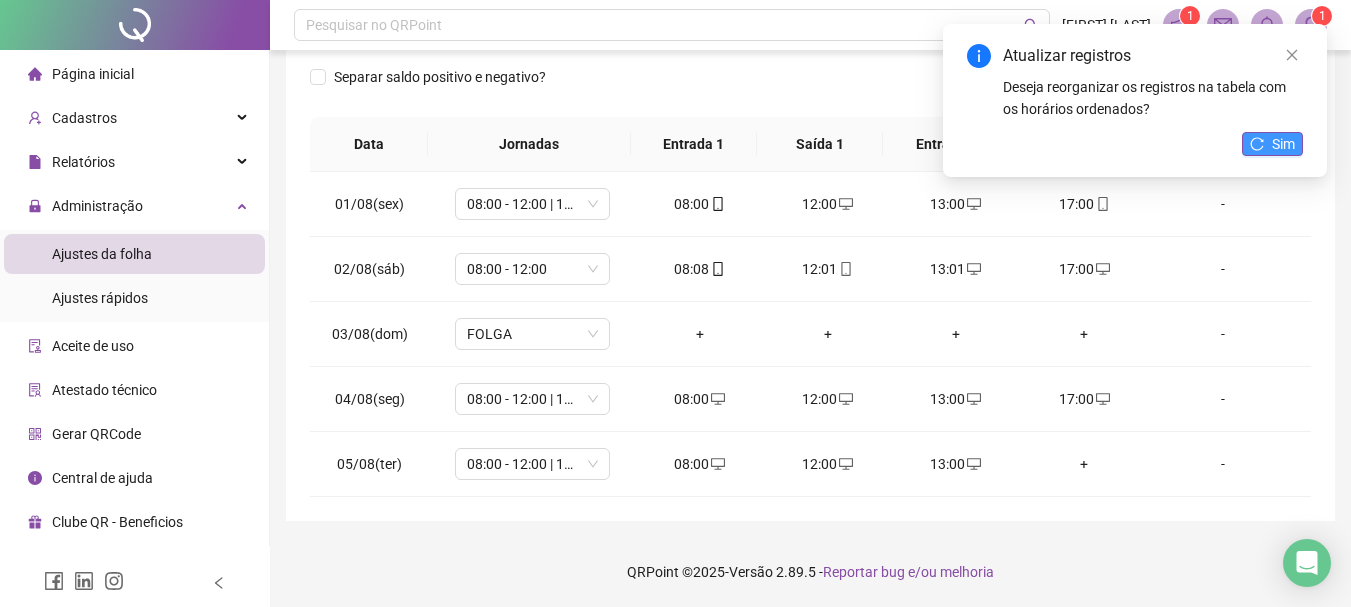 click on "Sim" at bounding box center (1272, 144) 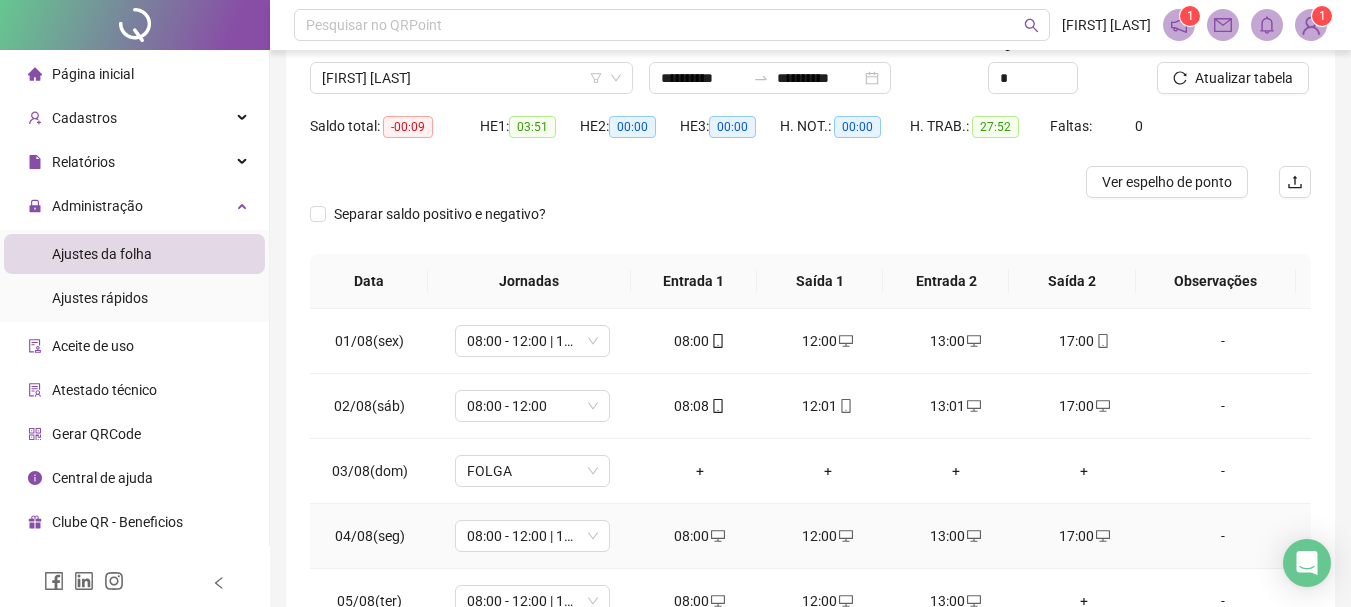 scroll, scrollTop: 0, scrollLeft: 0, axis: both 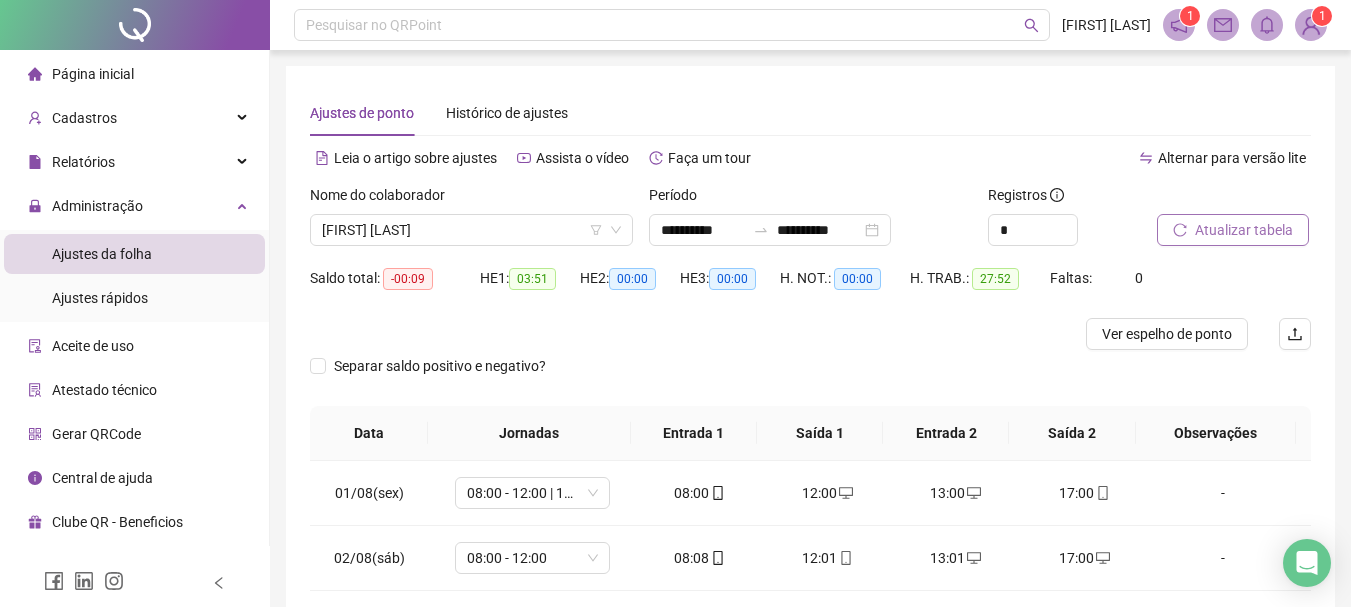 click on "Atualizar tabela" at bounding box center (1244, 230) 